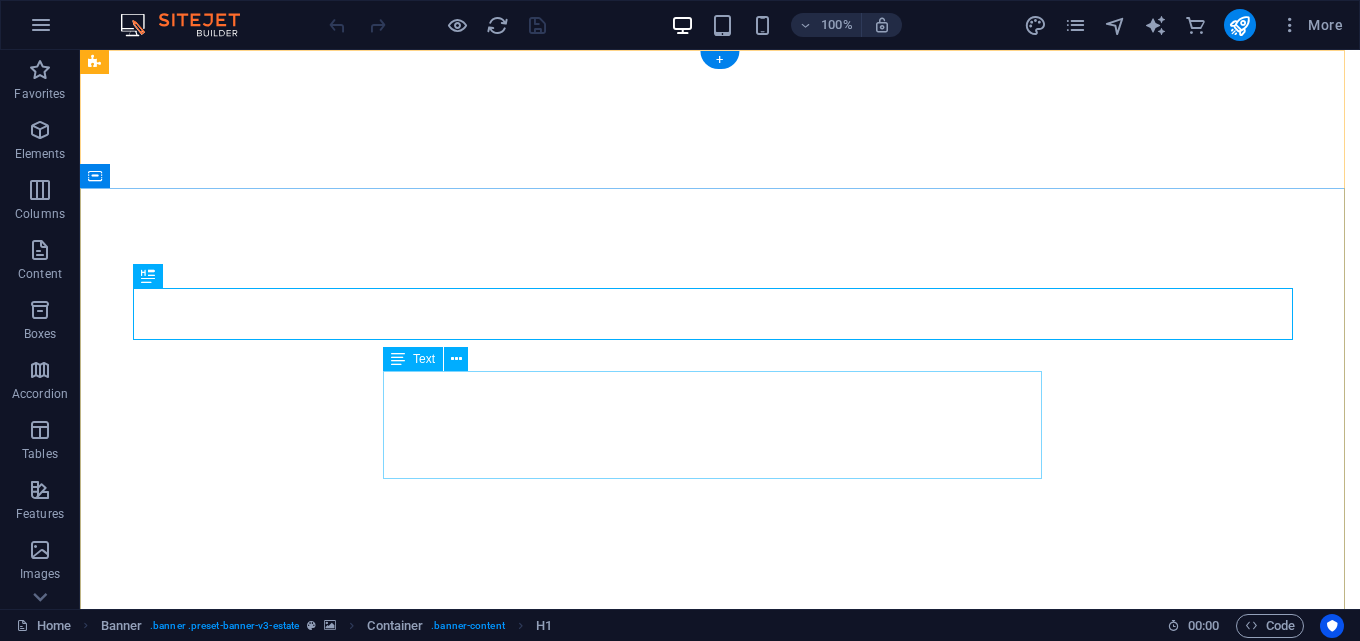 scroll, scrollTop: 0, scrollLeft: 0, axis: both 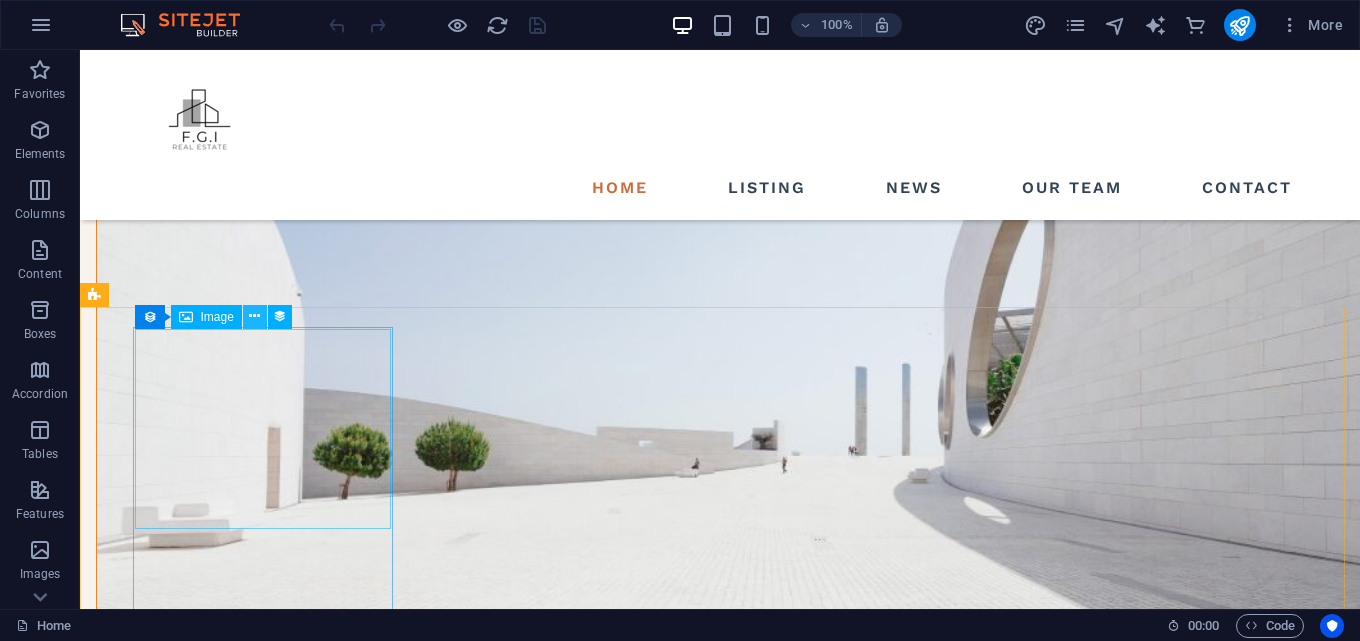 click at bounding box center (254, 316) 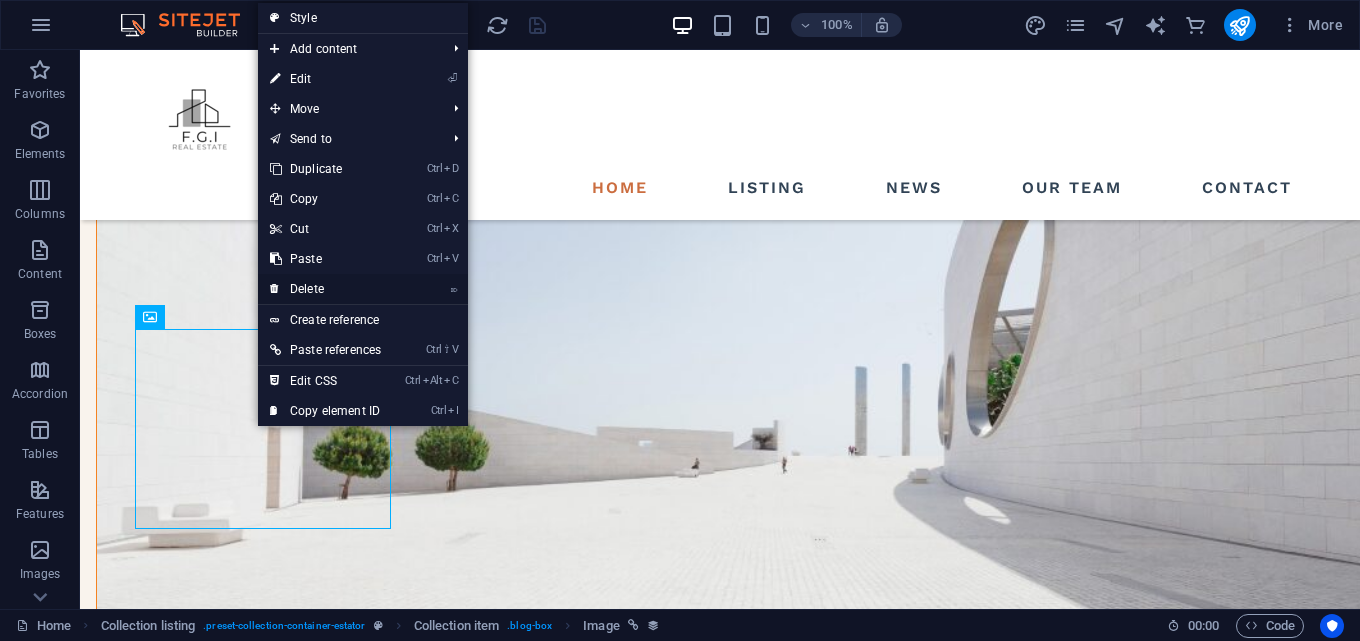 click on "⌦  Delete" at bounding box center [325, 289] 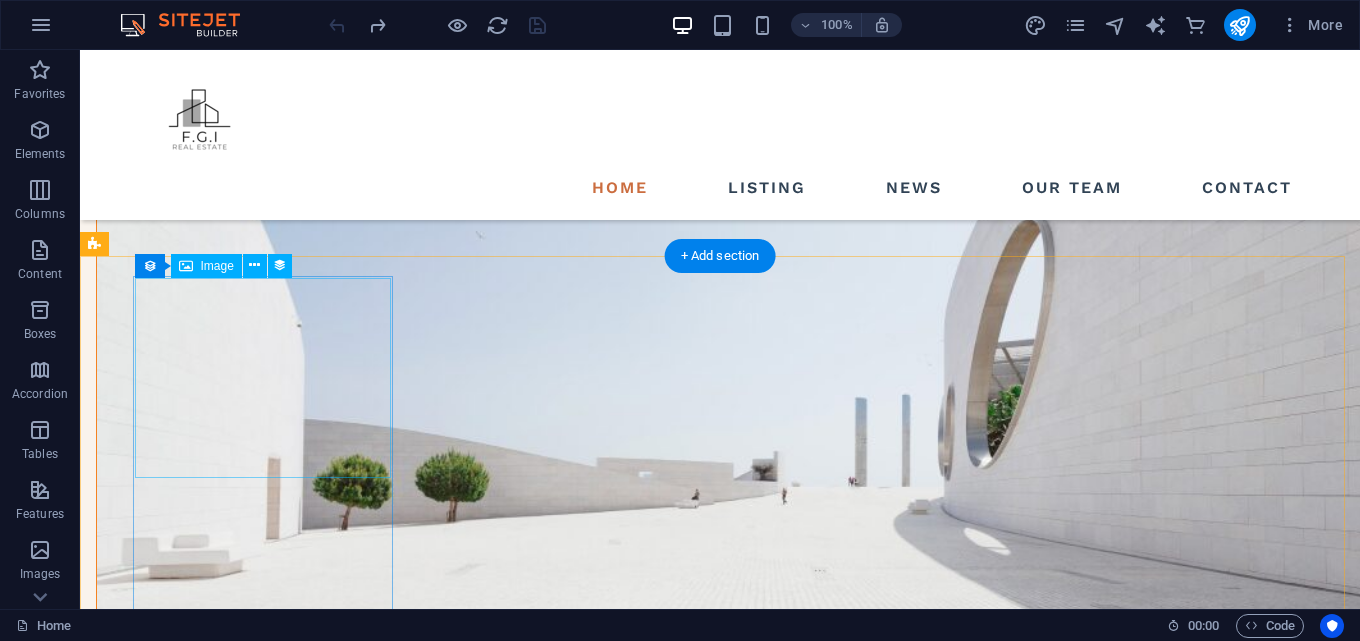 scroll, scrollTop: 1990, scrollLeft: 0, axis: vertical 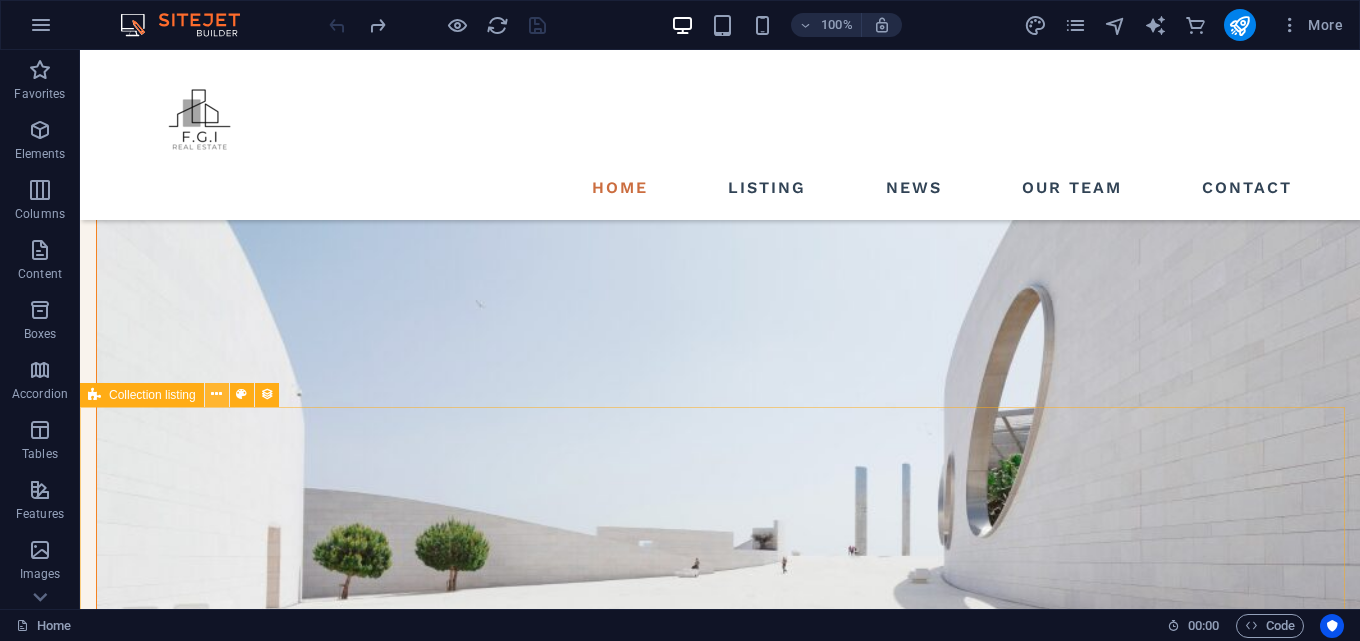 click at bounding box center (216, 394) 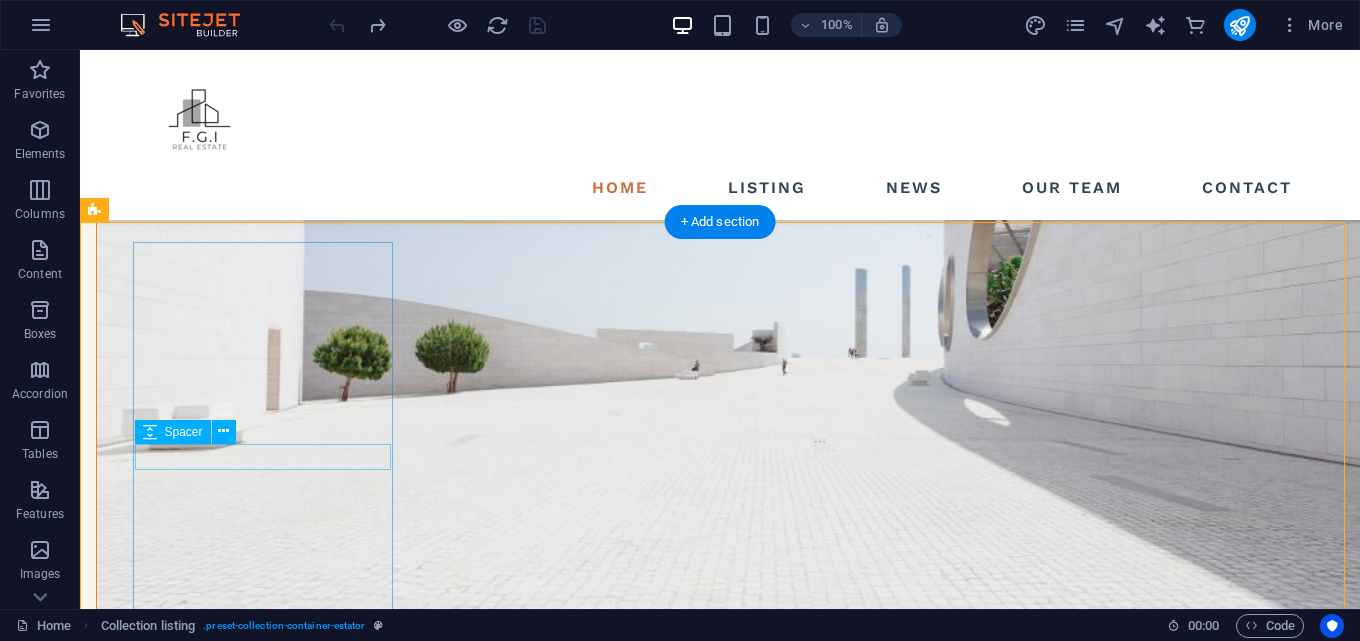 scroll, scrollTop: 2190, scrollLeft: 0, axis: vertical 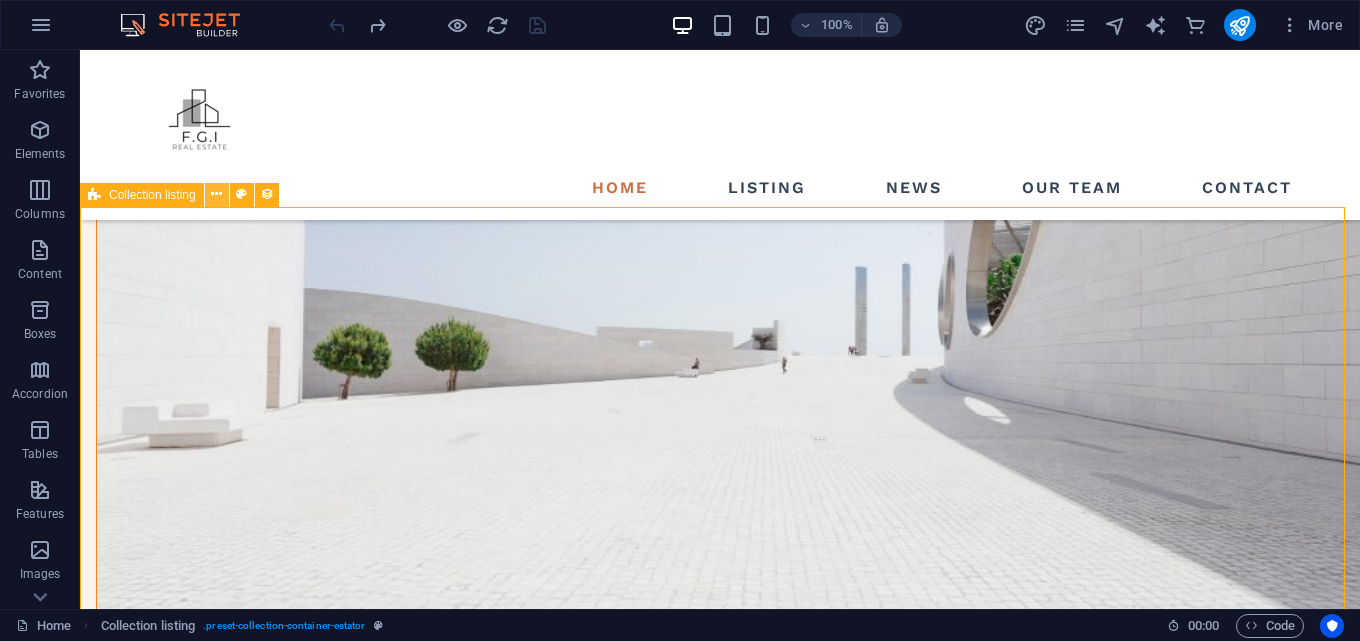click at bounding box center (216, 194) 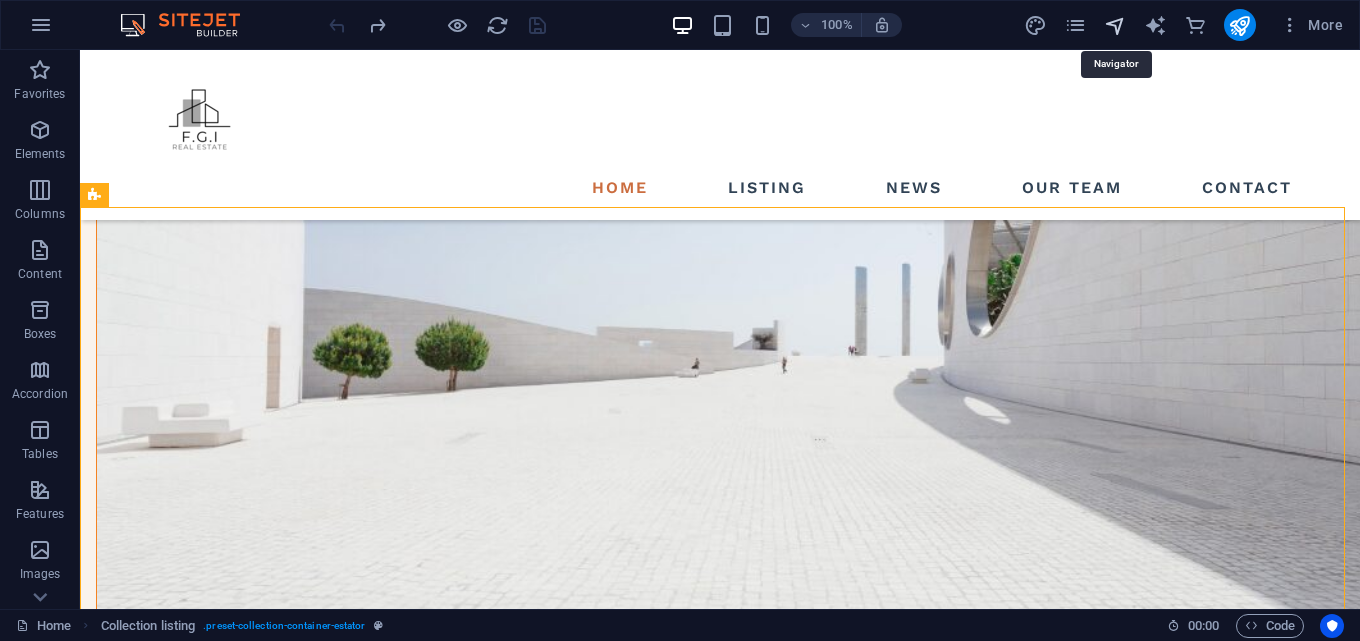 click at bounding box center [1115, 25] 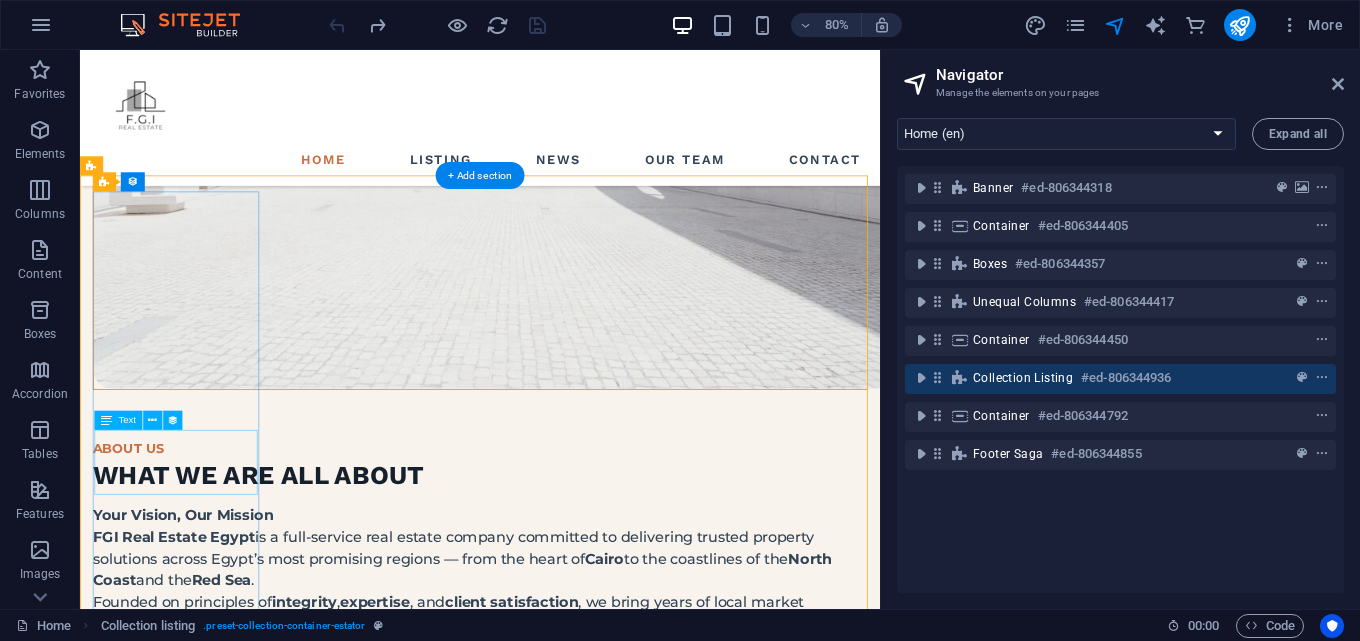 scroll, scrollTop: 2300, scrollLeft: 0, axis: vertical 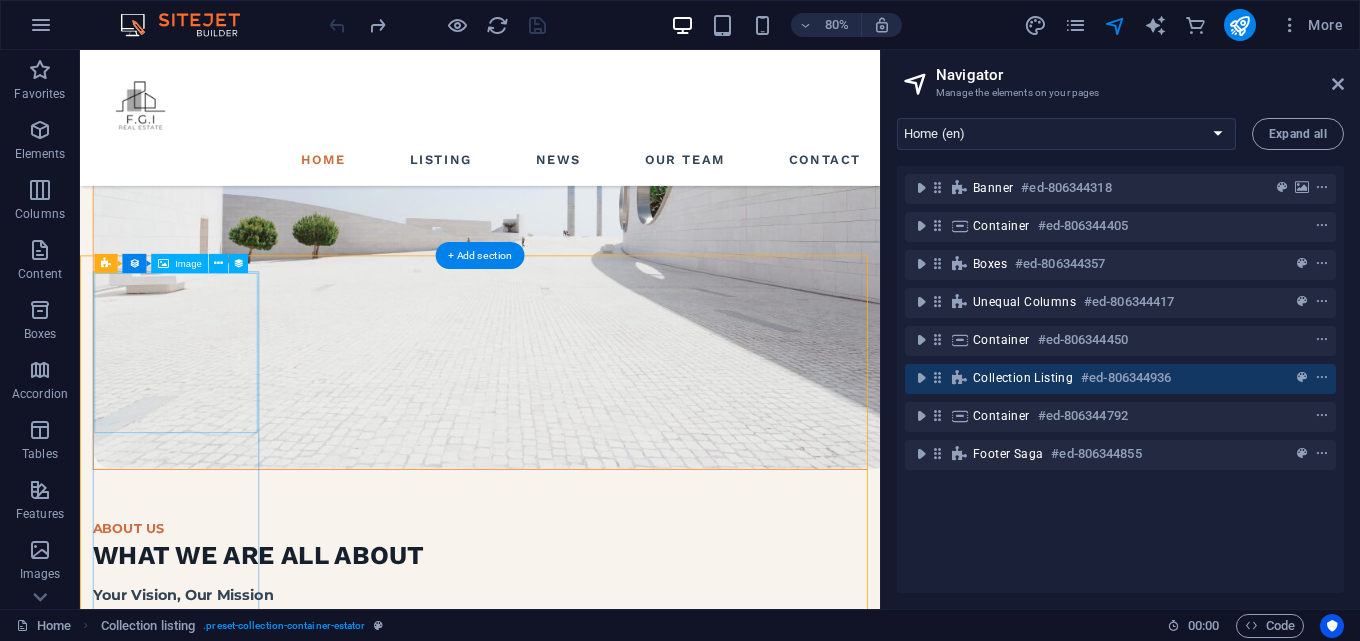 click at bounding box center [580, 1591] 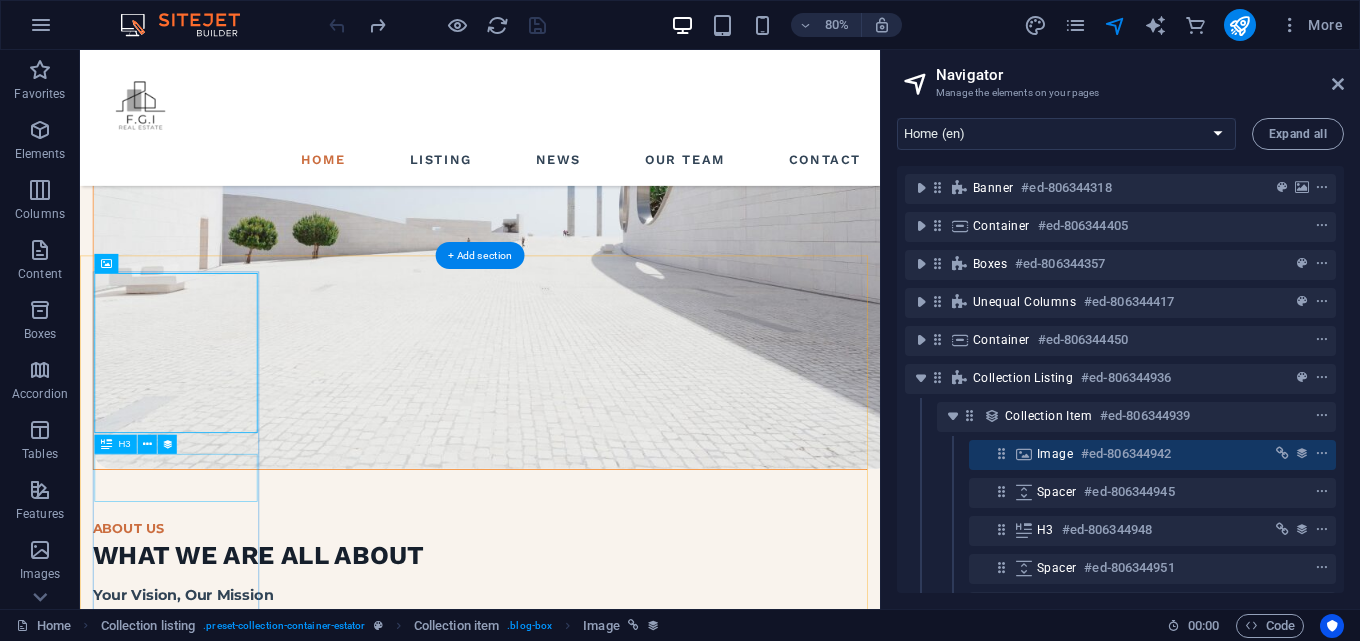 click on "Your first property" at bounding box center (580, 1732) 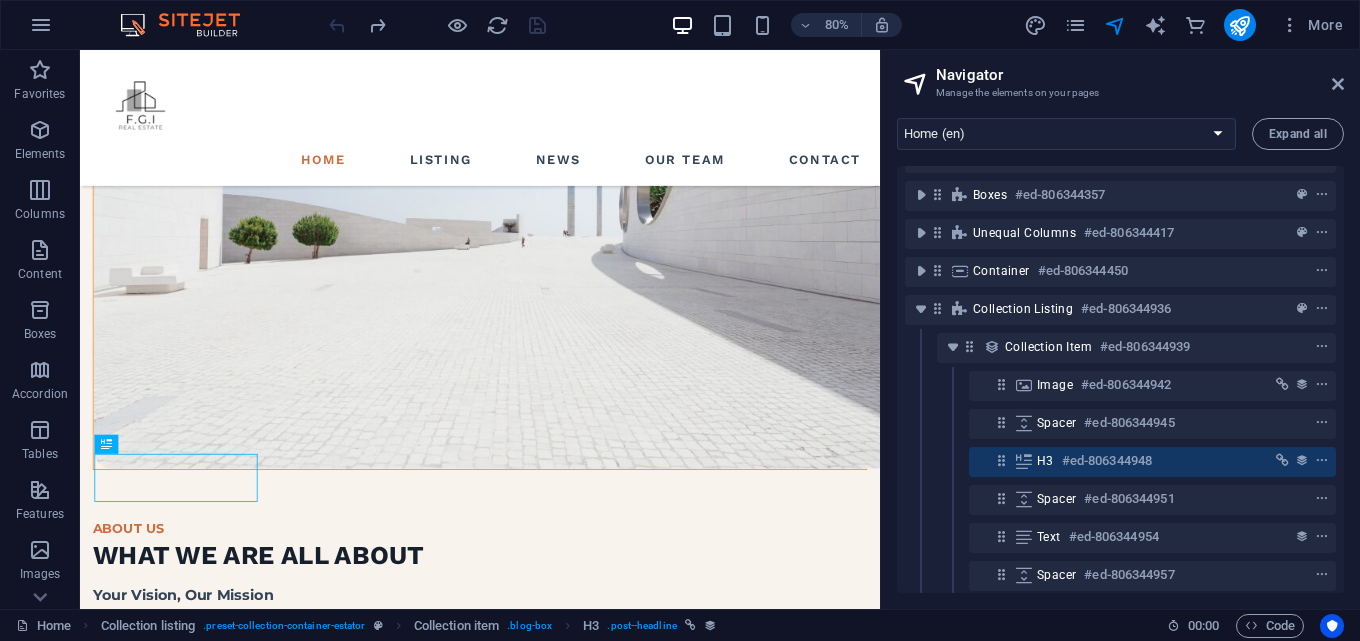 scroll, scrollTop: 100, scrollLeft: 0, axis: vertical 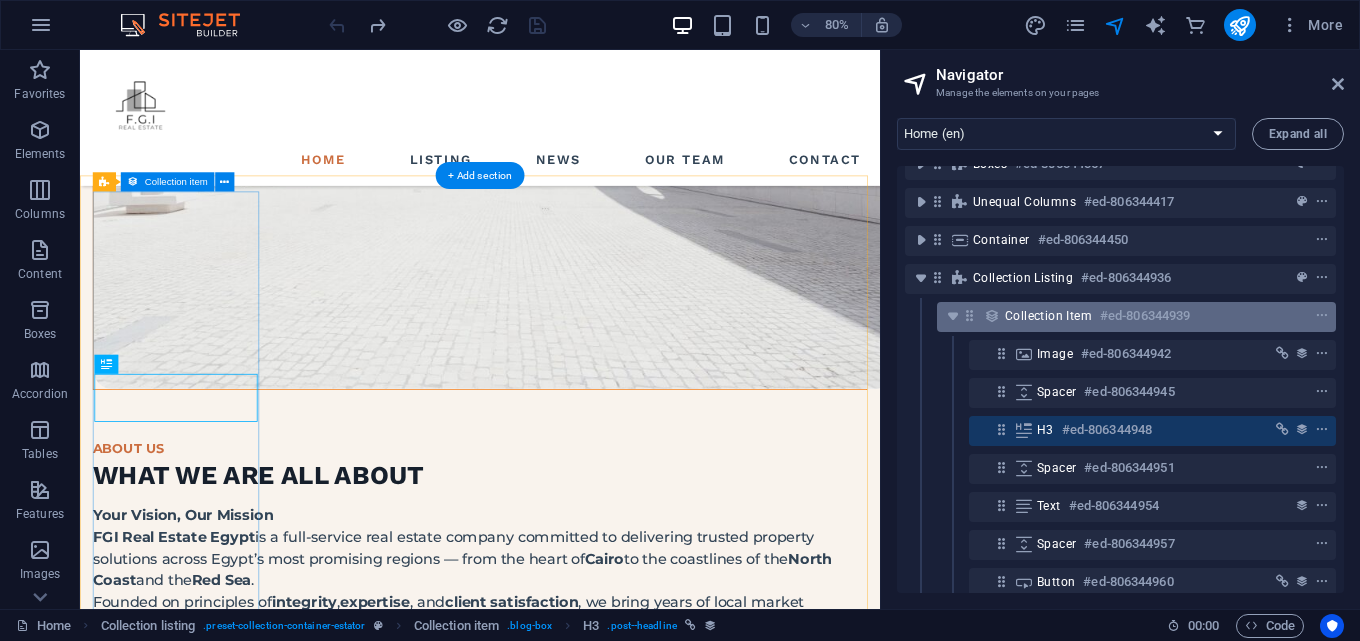 click on "Collection item" at bounding box center [1048, 316] 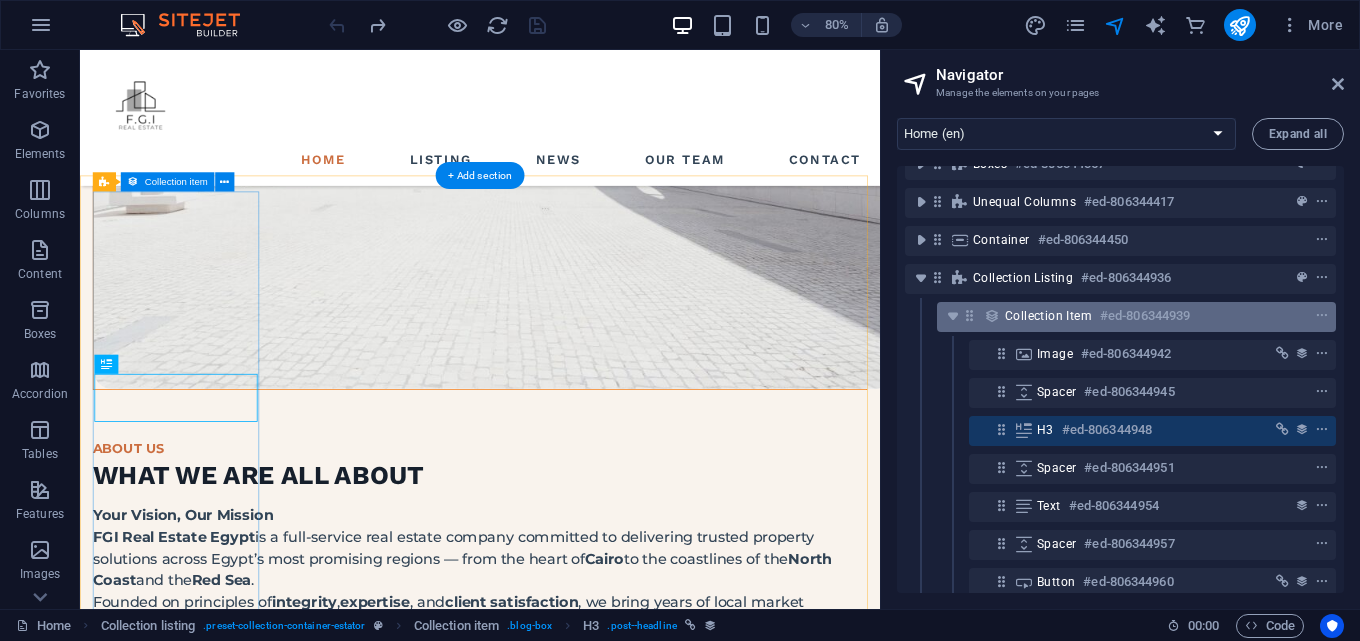 scroll, scrollTop: 2498, scrollLeft: 0, axis: vertical 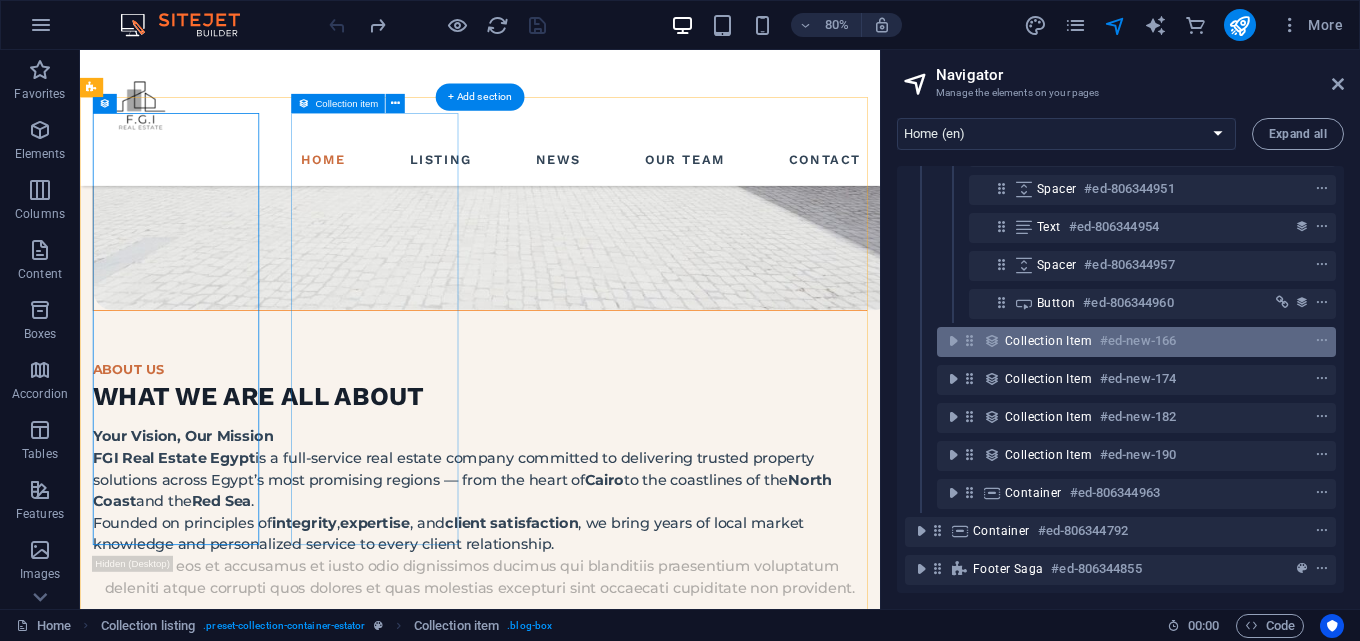 click on "Collection item" at bounding box center [1048, 341] 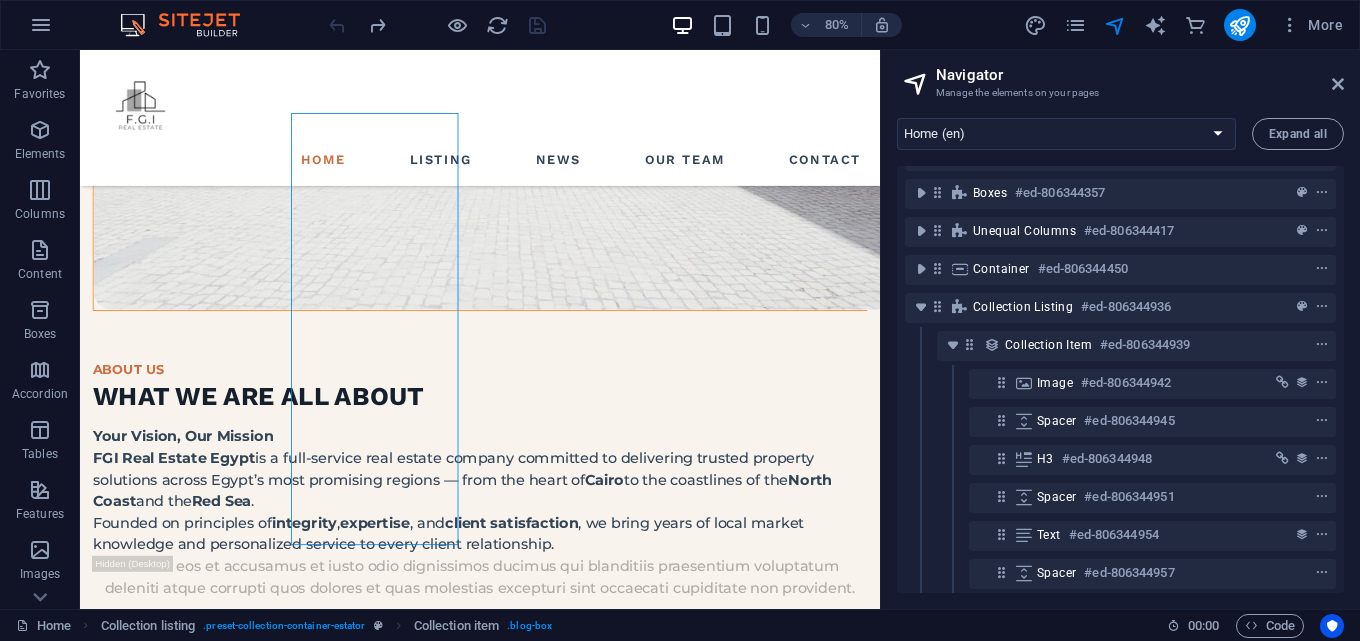 scroll, scrollTop: 100, scrollLeft: 0, axis: vertical 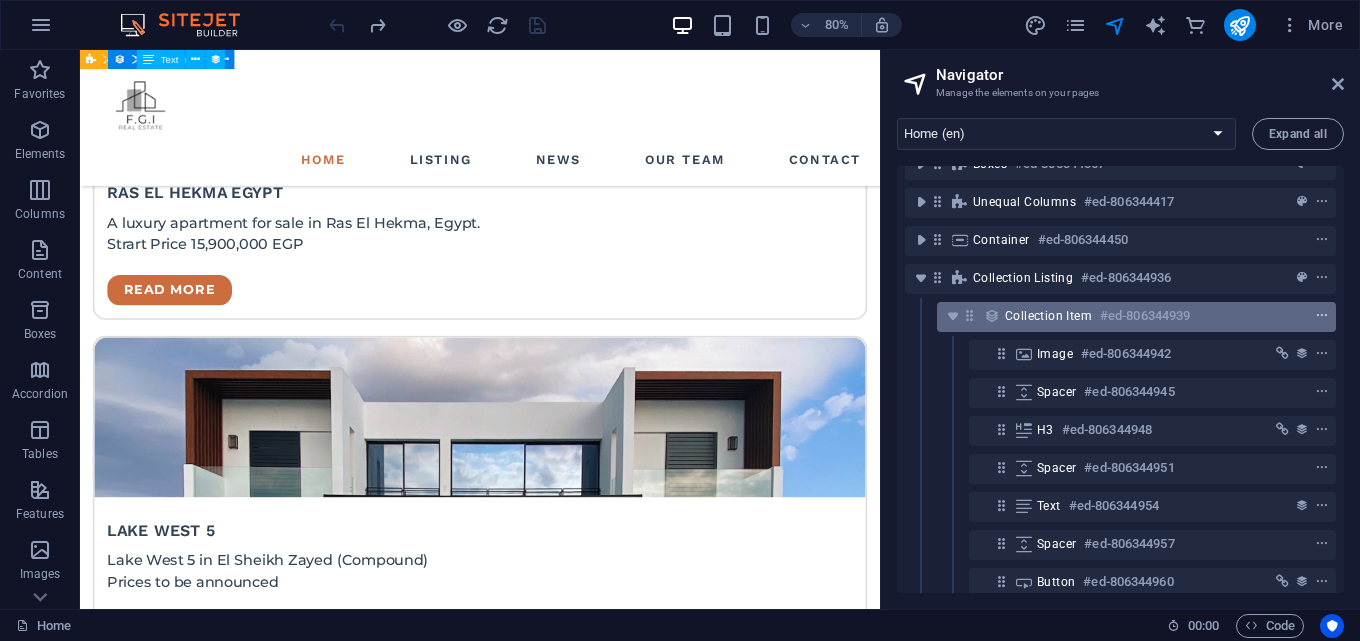 click at bounding box center (1322, 316) 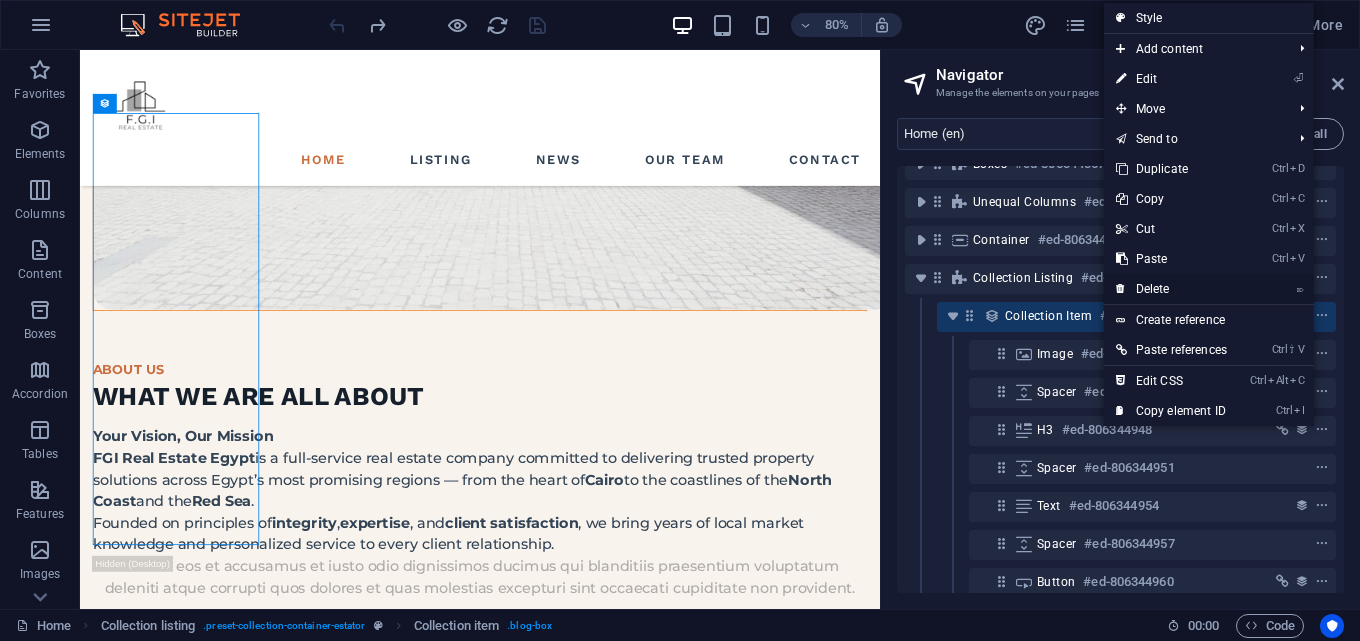 click on "⌦  Delete" at bounding box center [1171, 289] 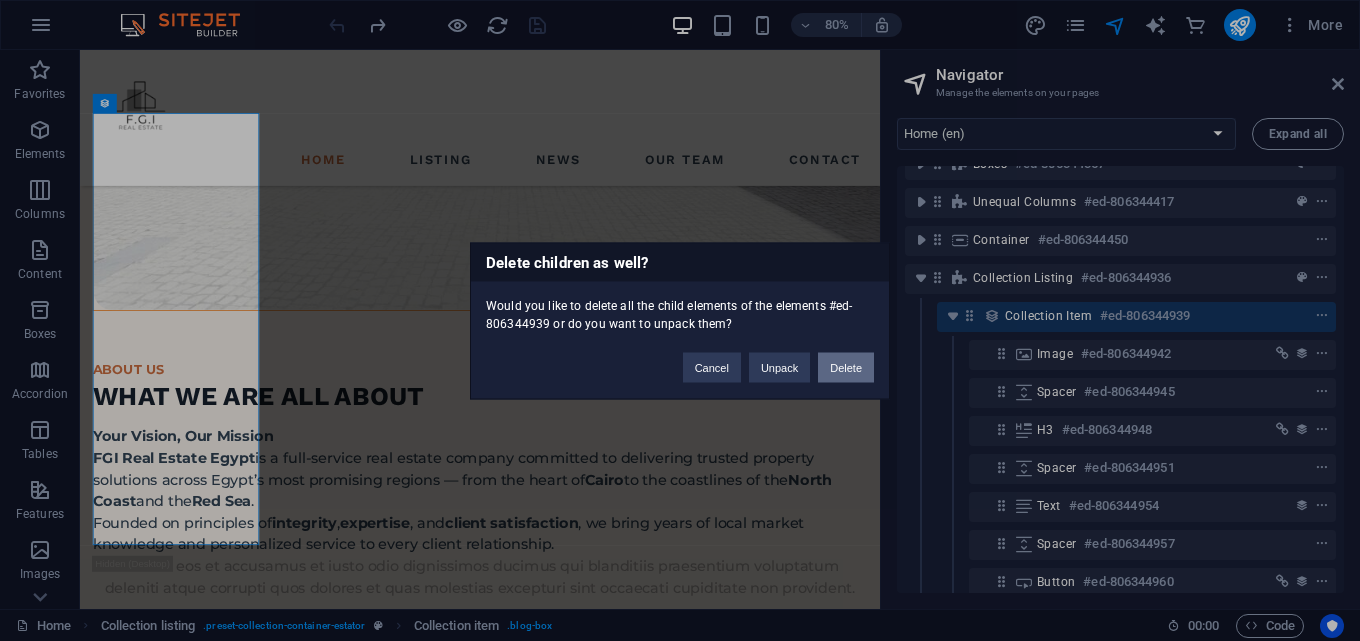 click on "Delete" at bounding box center [846, 367] 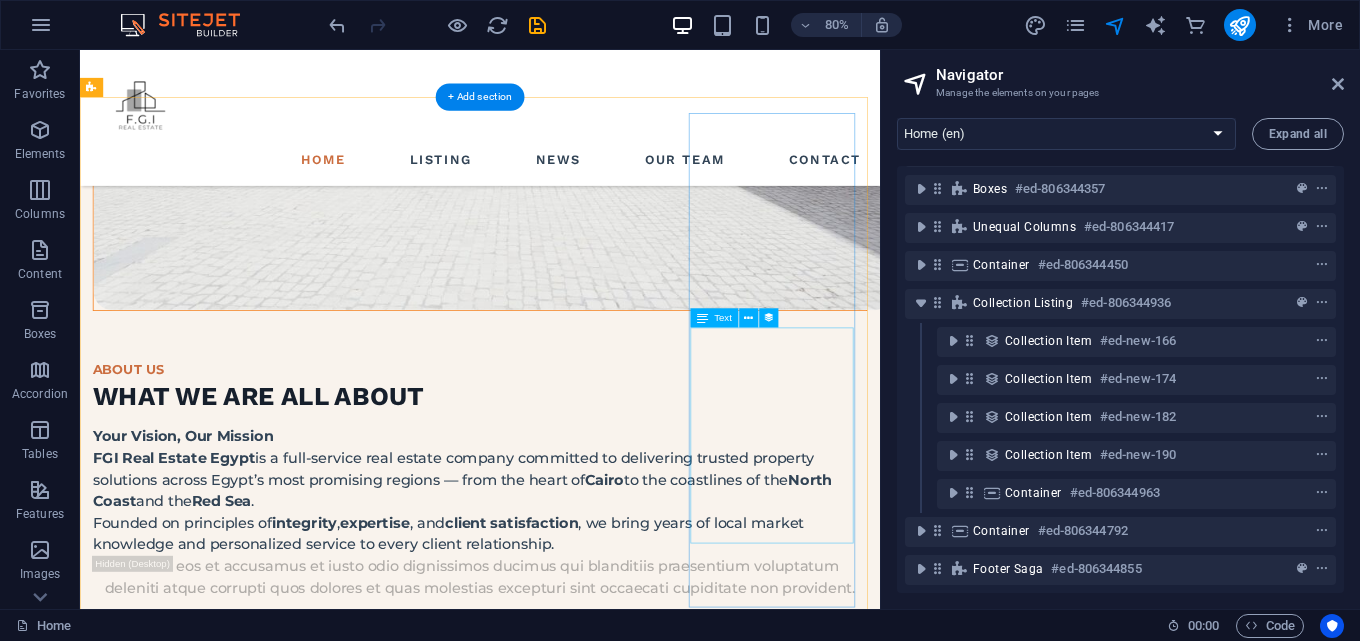 scroll, scrollTop: 90, scrollLeft: 0, axis: vertical 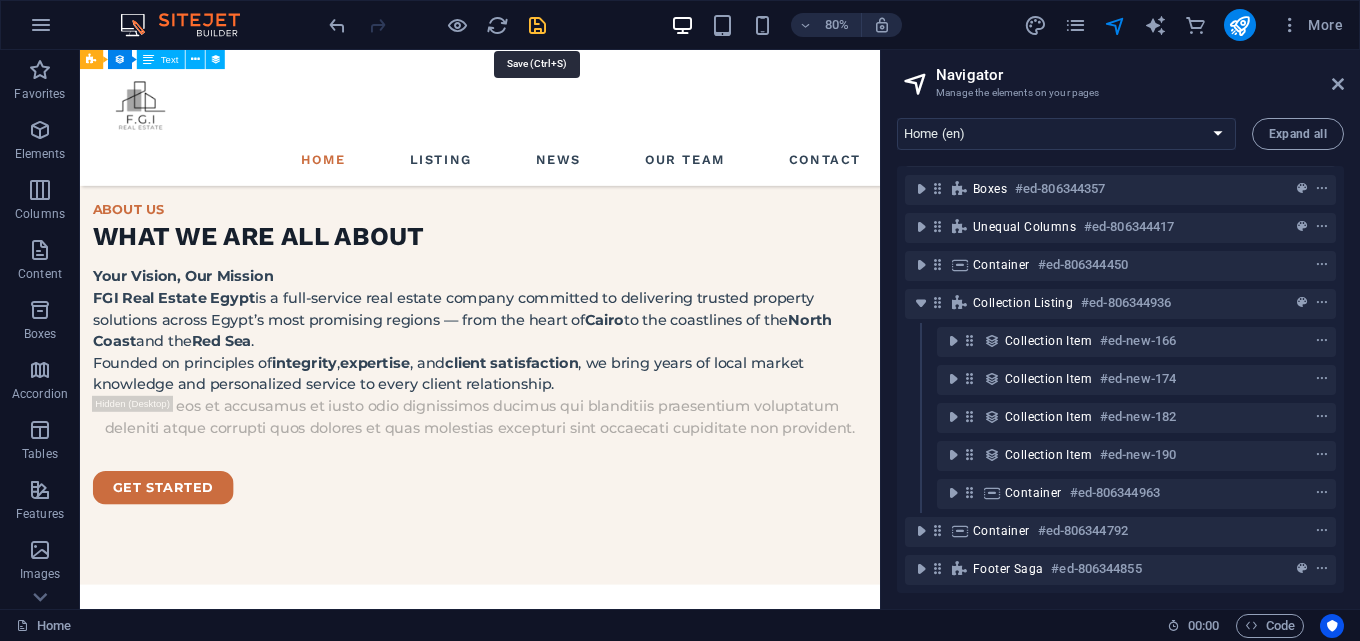 click at bounding box center [537, 25] 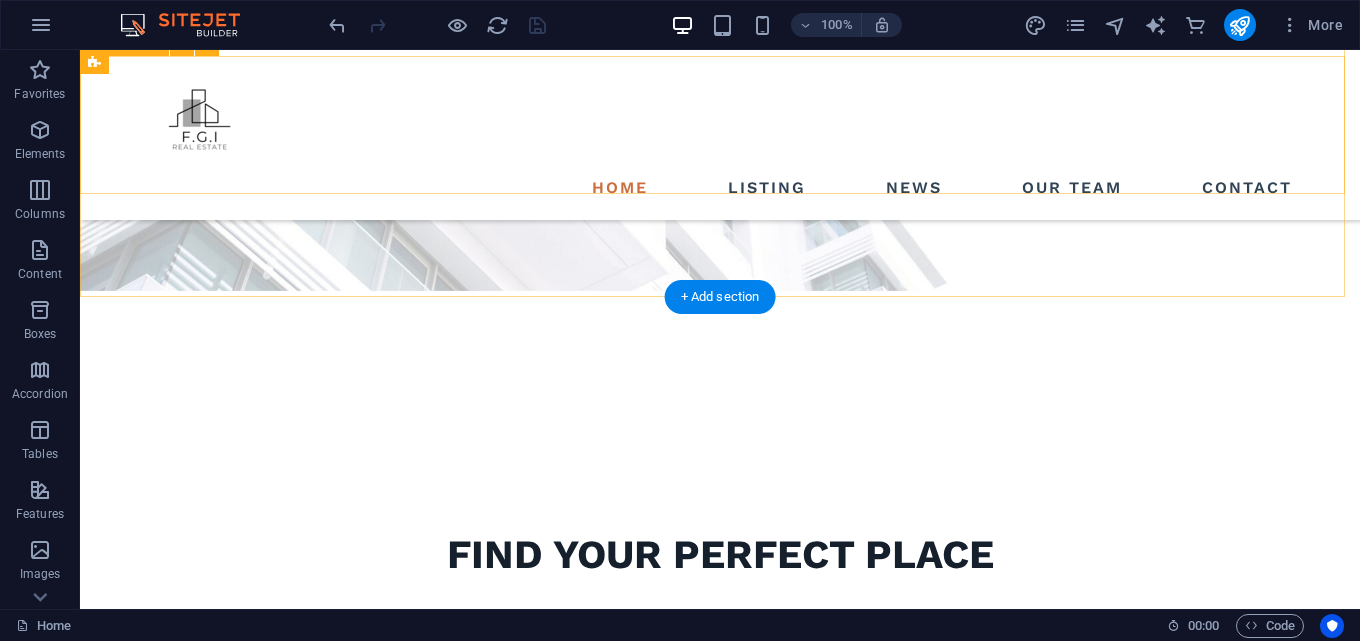 scroll, scrollTop: 364, scrollLeft: 0, axis: vertical 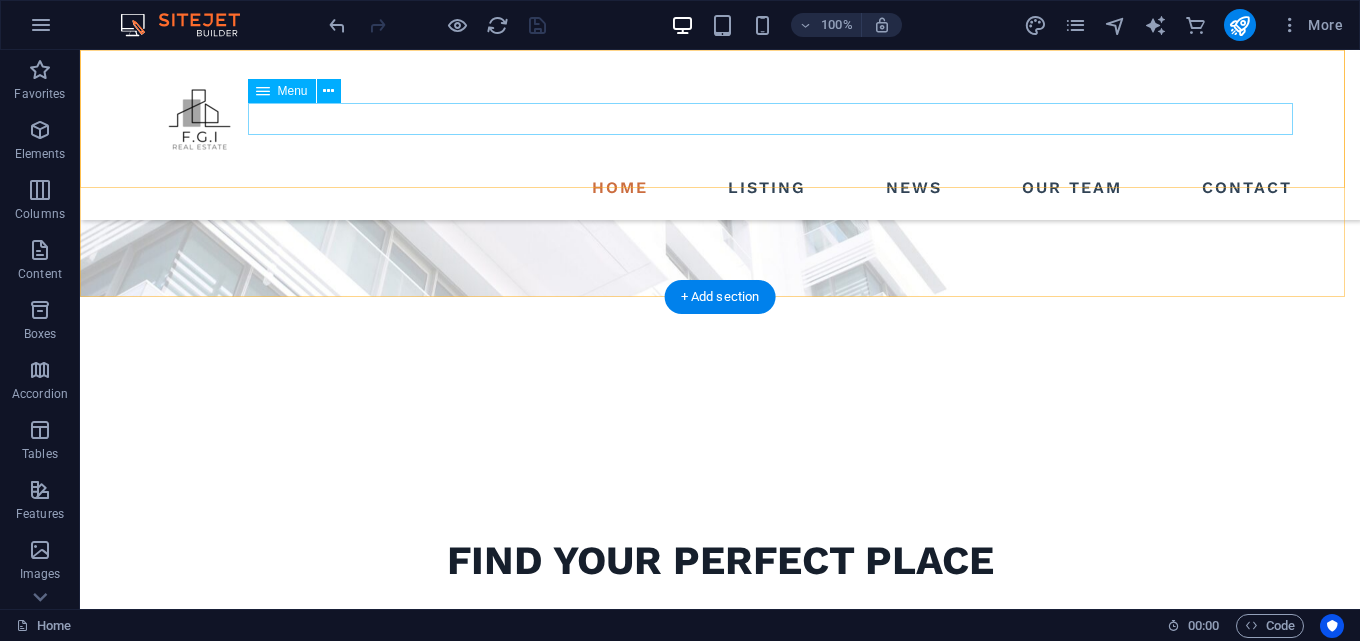 click on "Home Listing News Our Team Contact" at bounding box center (720, 188) 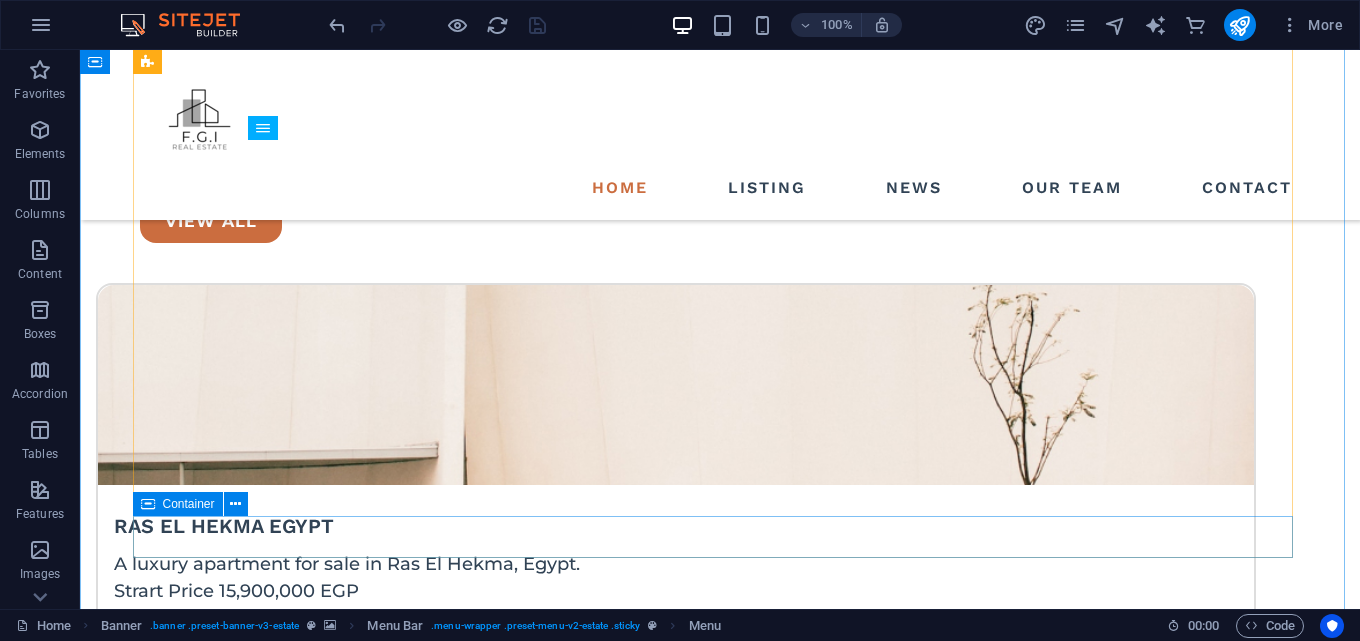 scroll, scrollTop: 3464, scrollLeft: 0, axis: vertical 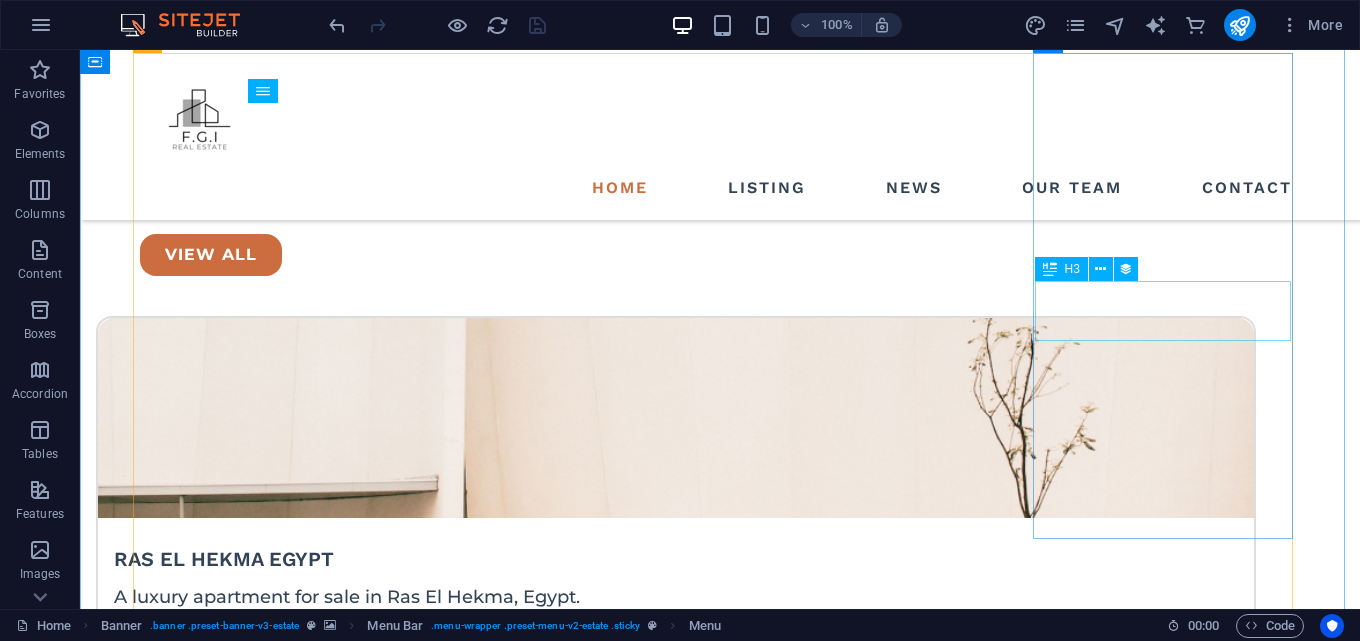 click on "Best Locations in 2022" at bounding box center [720, 4078] 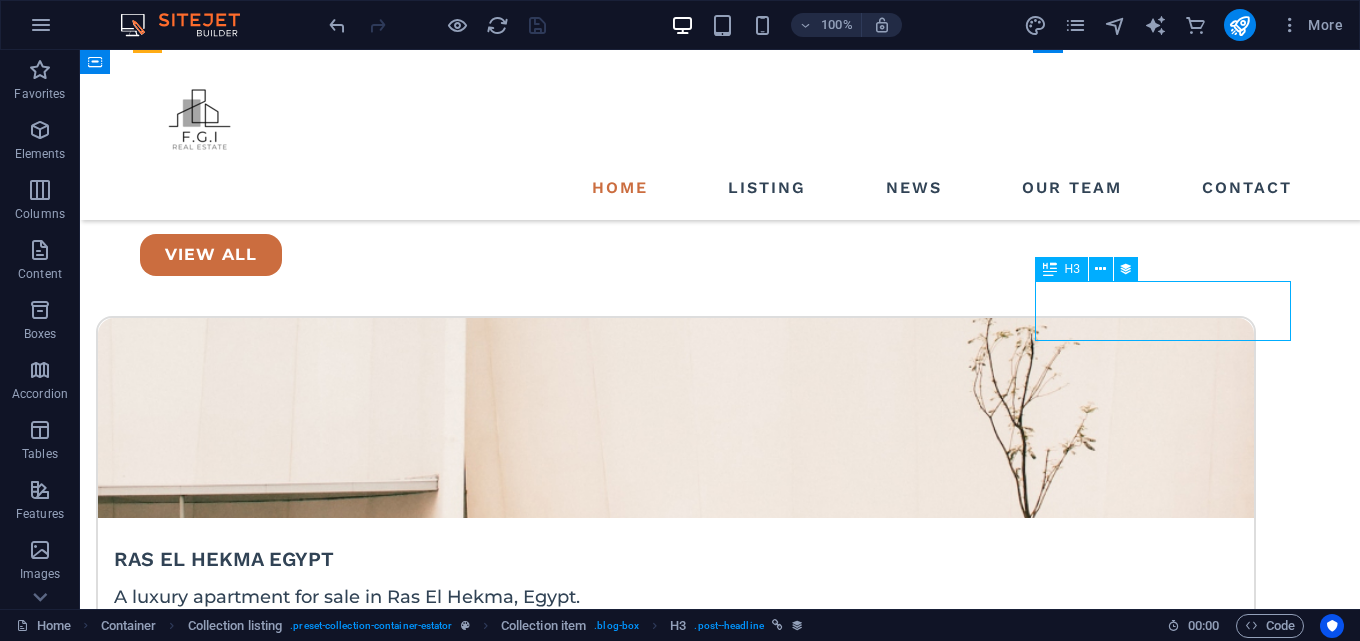 click on "Best Locations in 2022" at bounding box center (720, 4078) 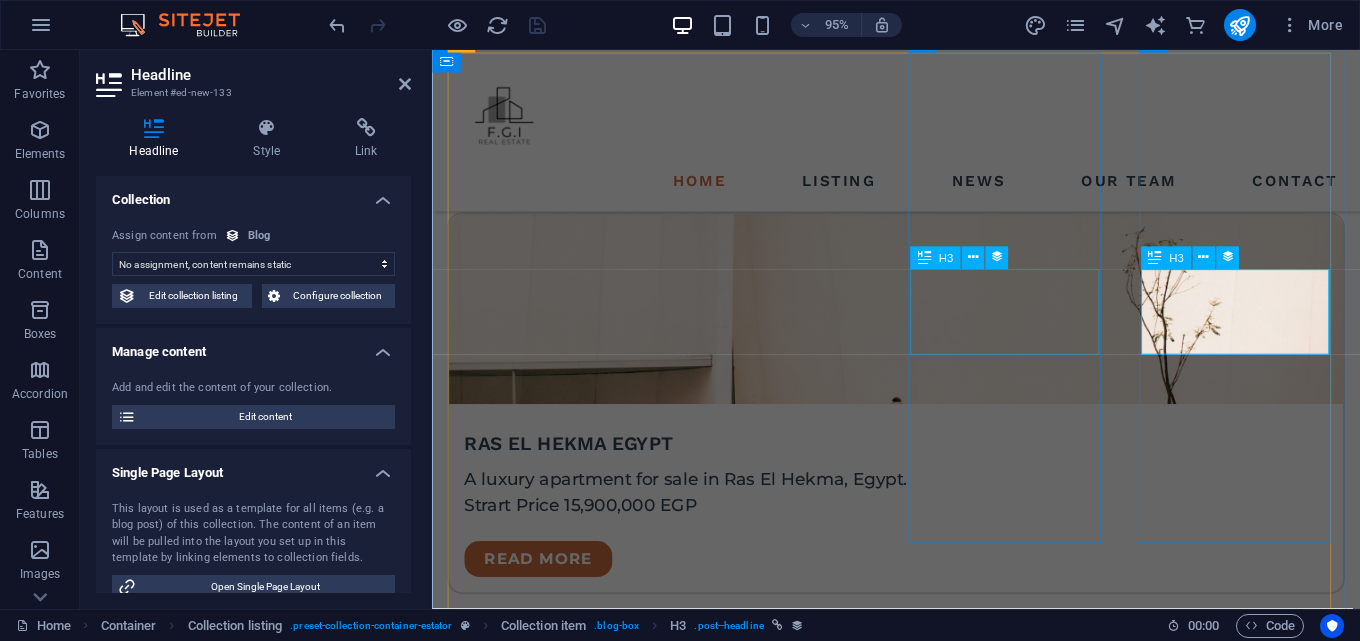 scroll, scrollTop: 3668, scrollLeft: 0, axis: vertical 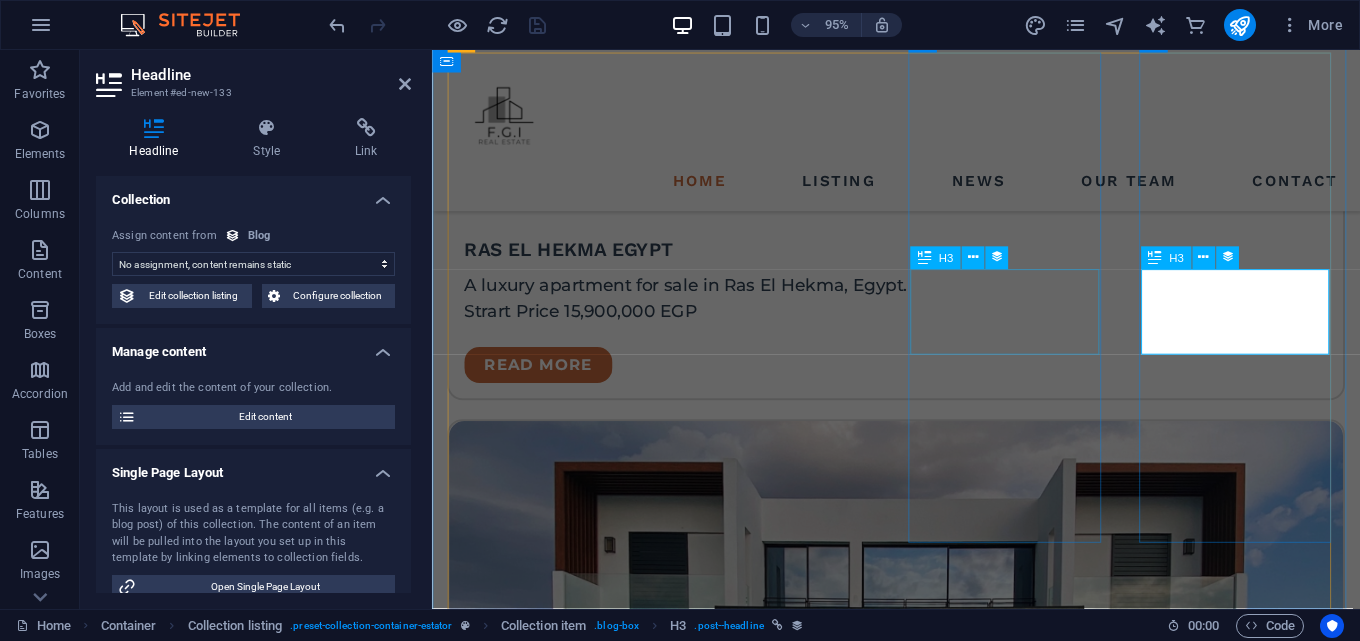 select on "name" 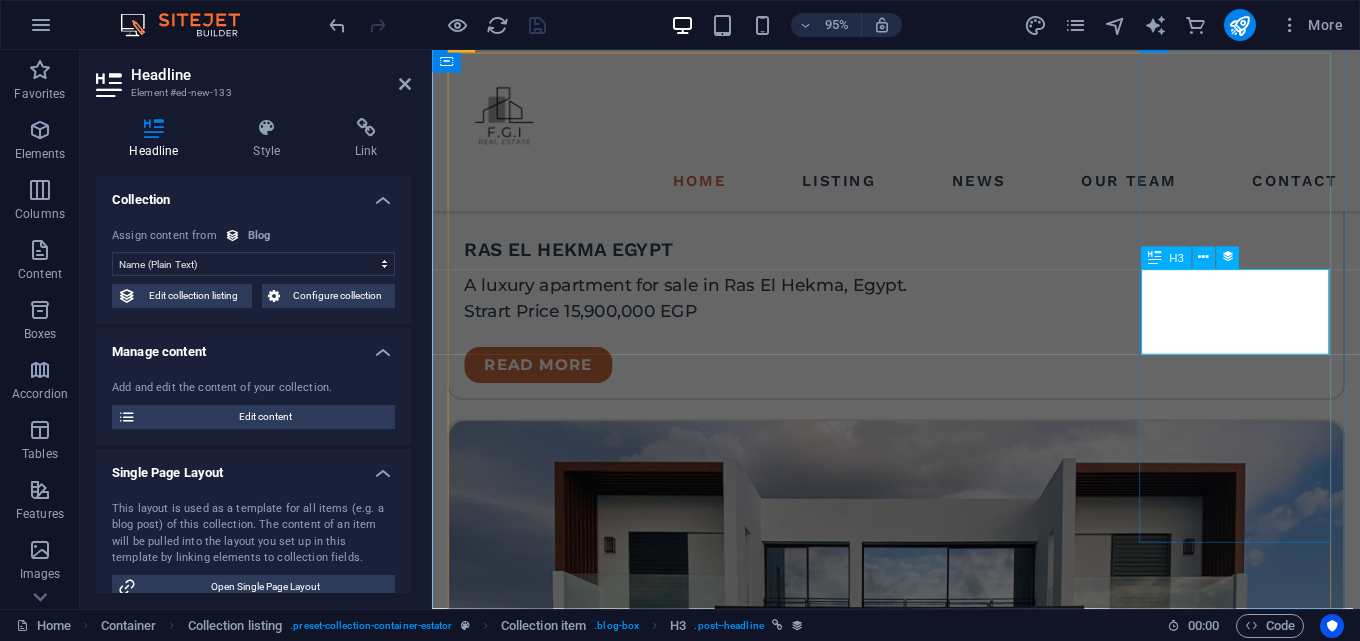 click on "Best Locations in 2022" at bounding box center [920, 3780] 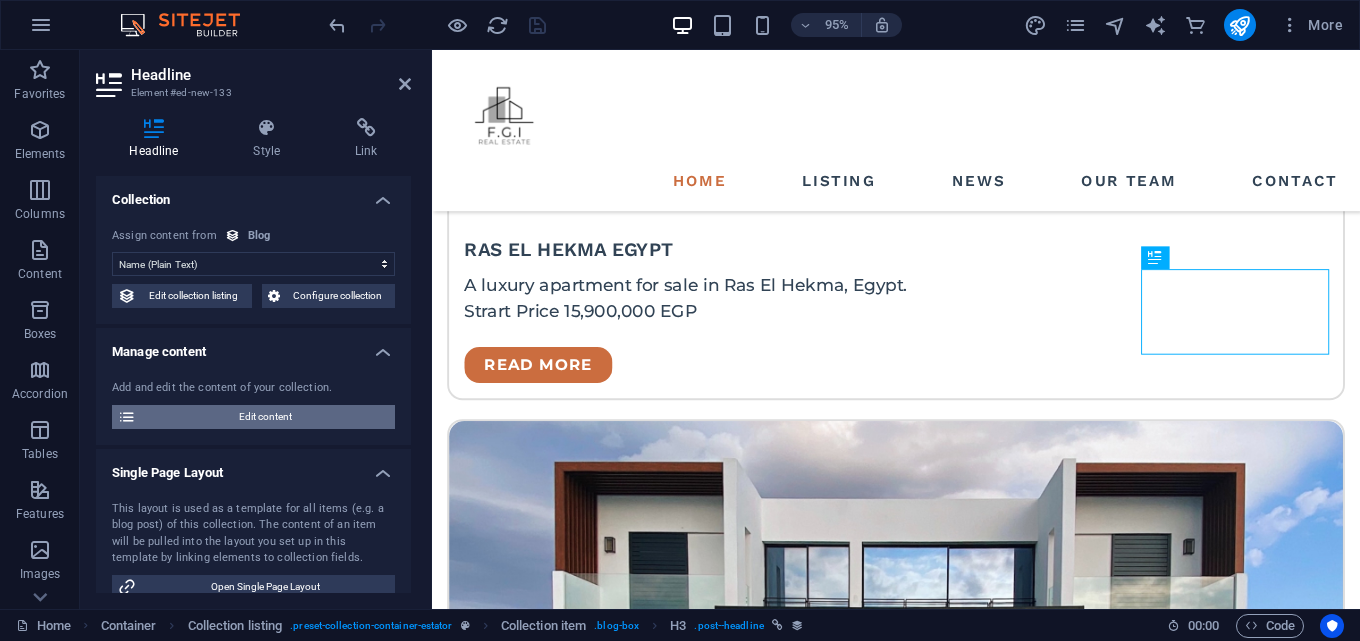 click on "Edit content" at bounding box center (265, 417) 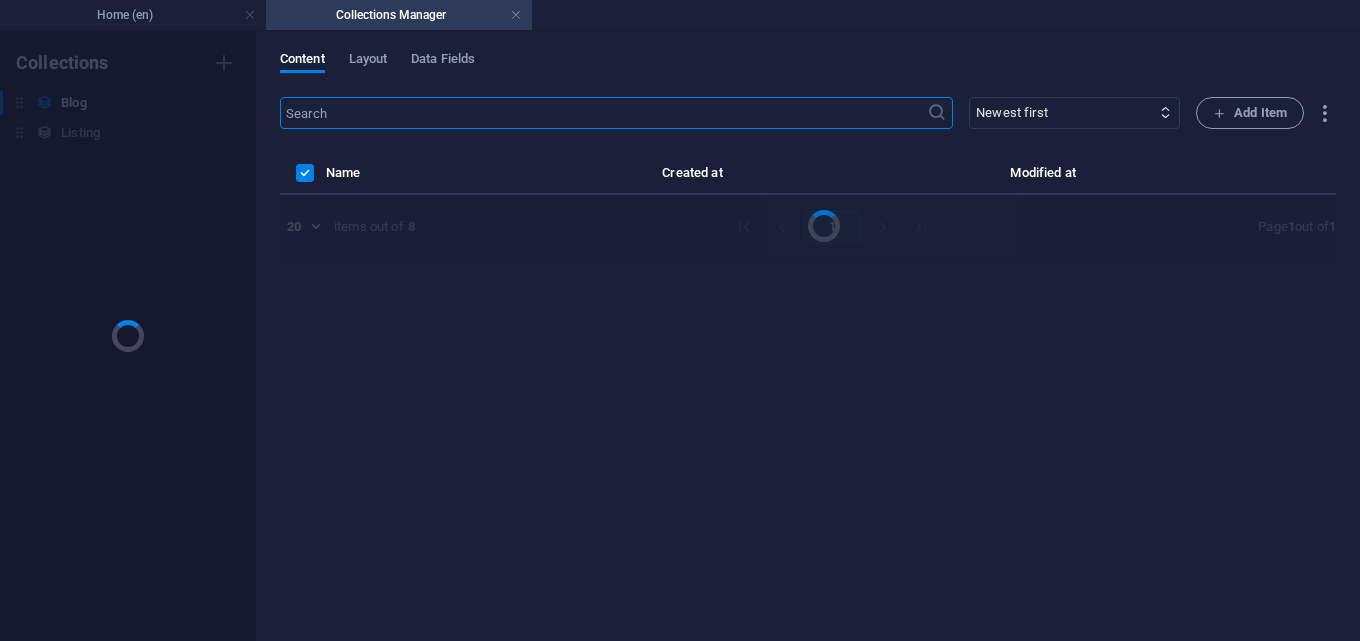 scroll, scrollTop: 0, scrollLeft: 0, axis: both 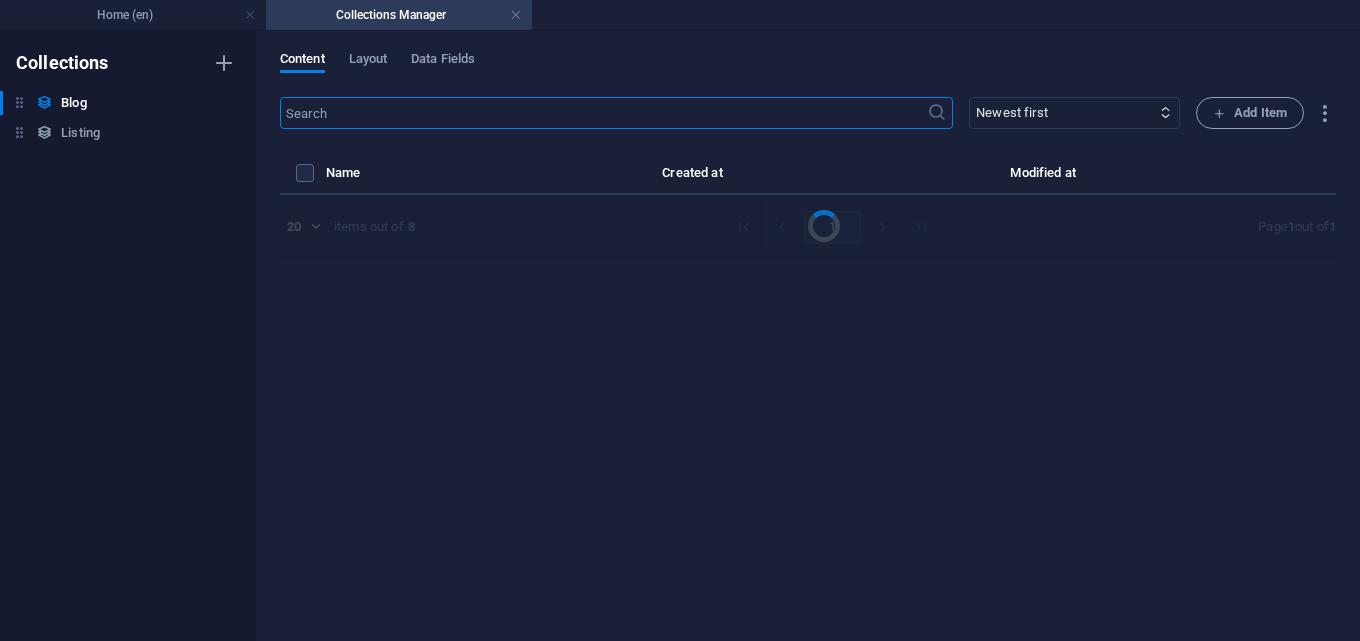 select on "Trends" 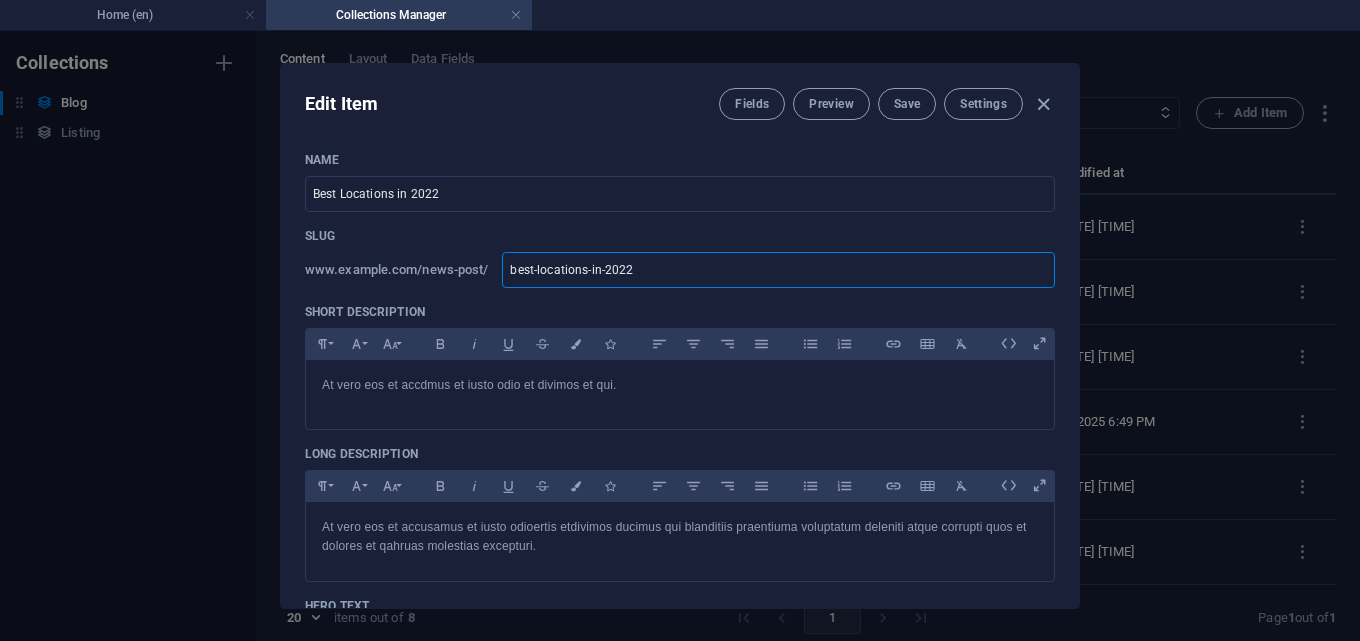 click on "best-locations-in-2022" at bounding box center [778, 270] 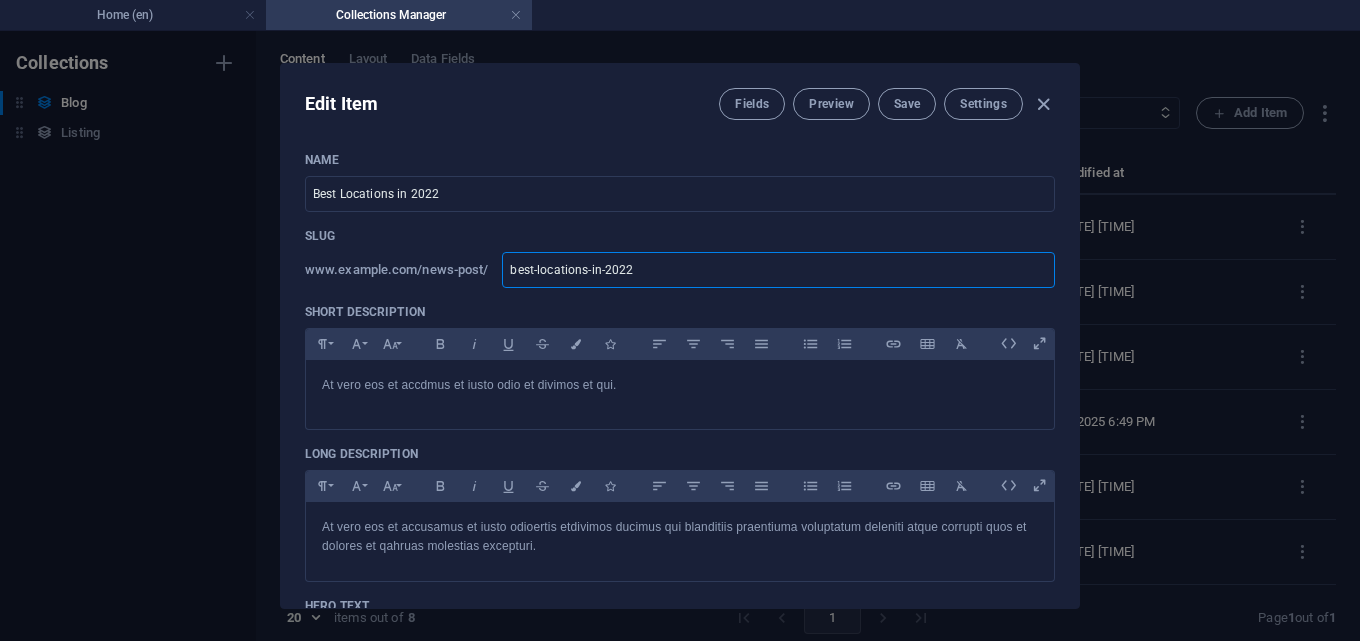 type on "best-locations-in-202" 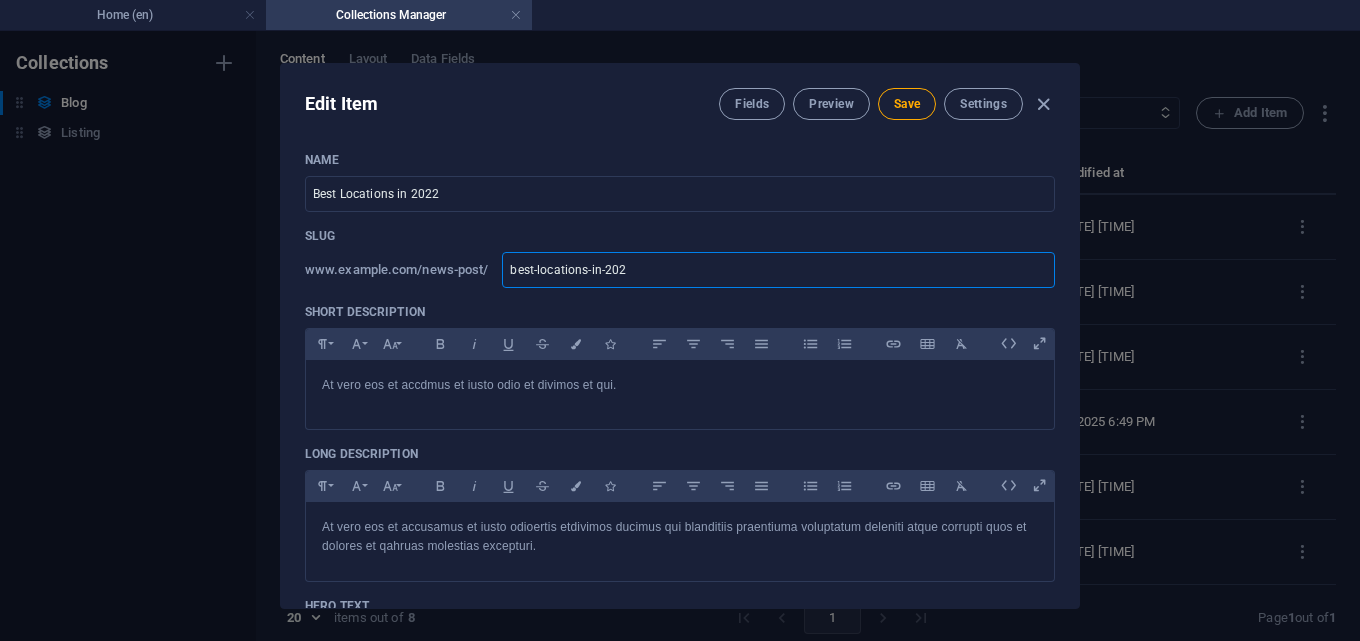 type on "best-locations-in-2025" 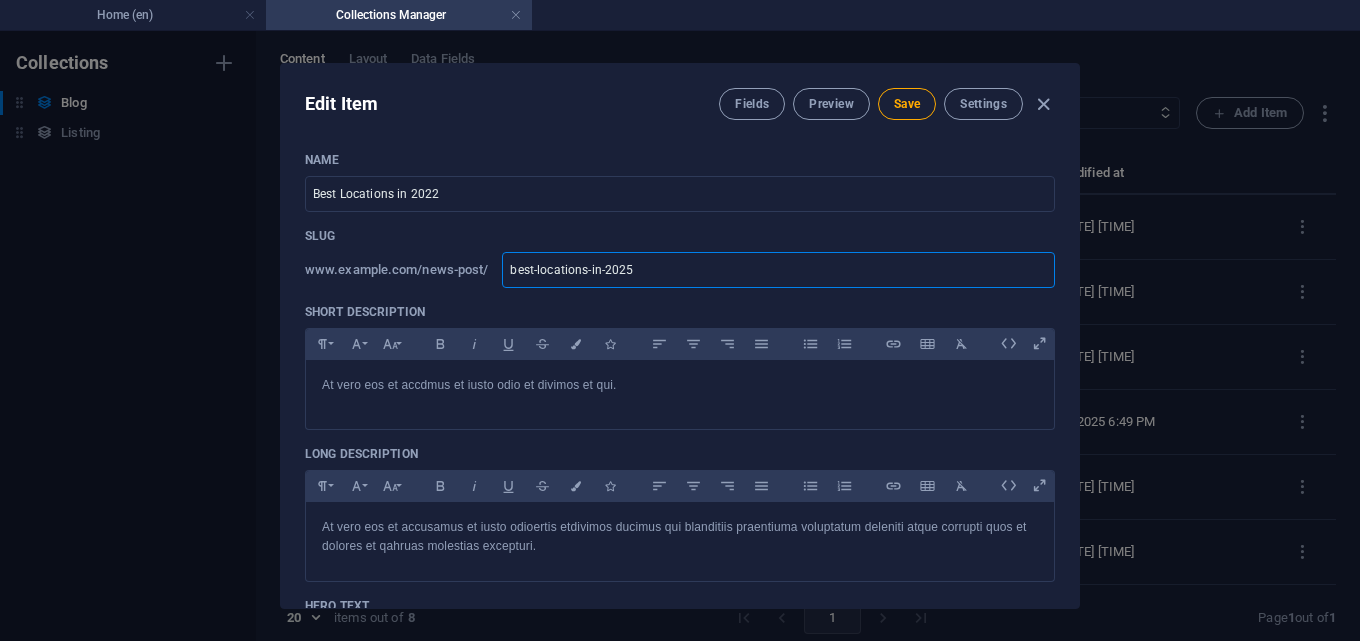 type on "best-locations-in-202" 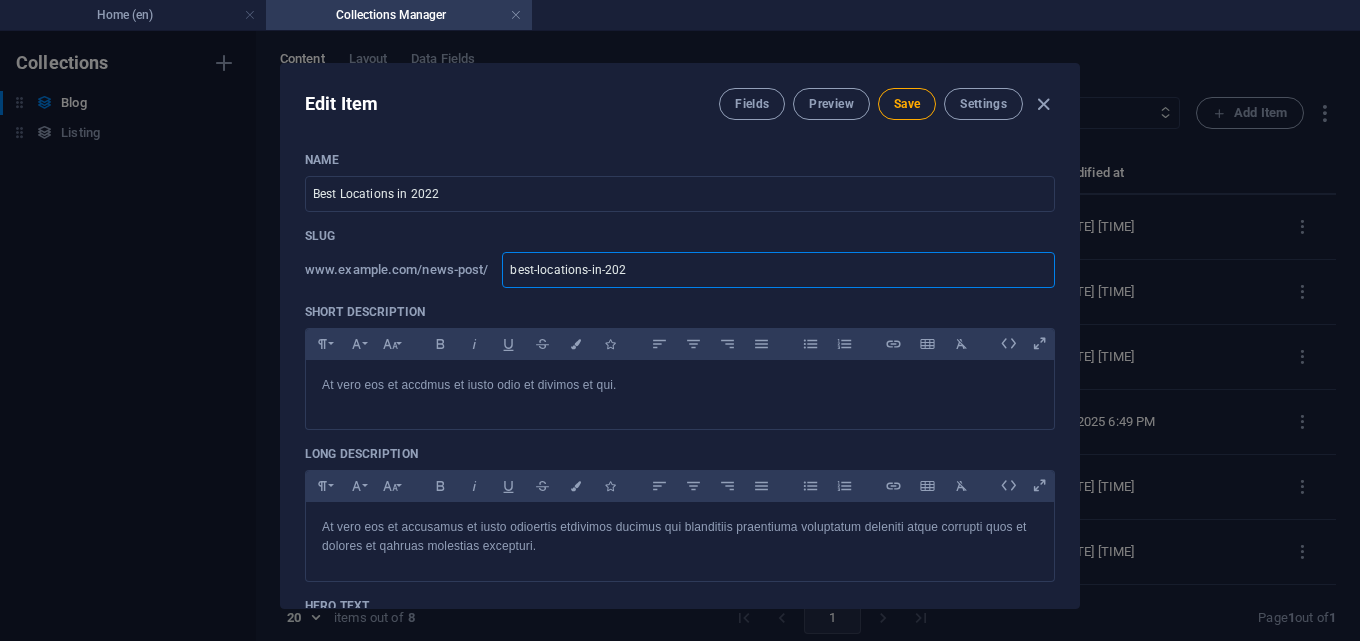 type on "best-locations-in-2025" 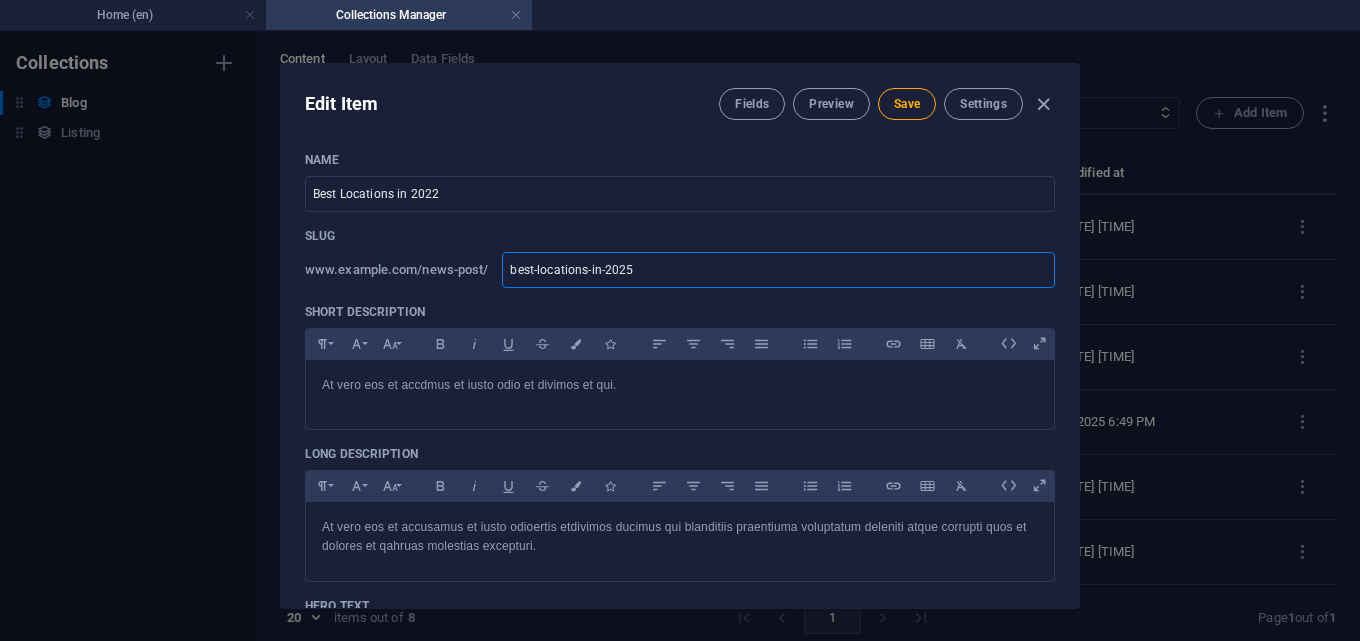 type on "best-locations-in-2025" 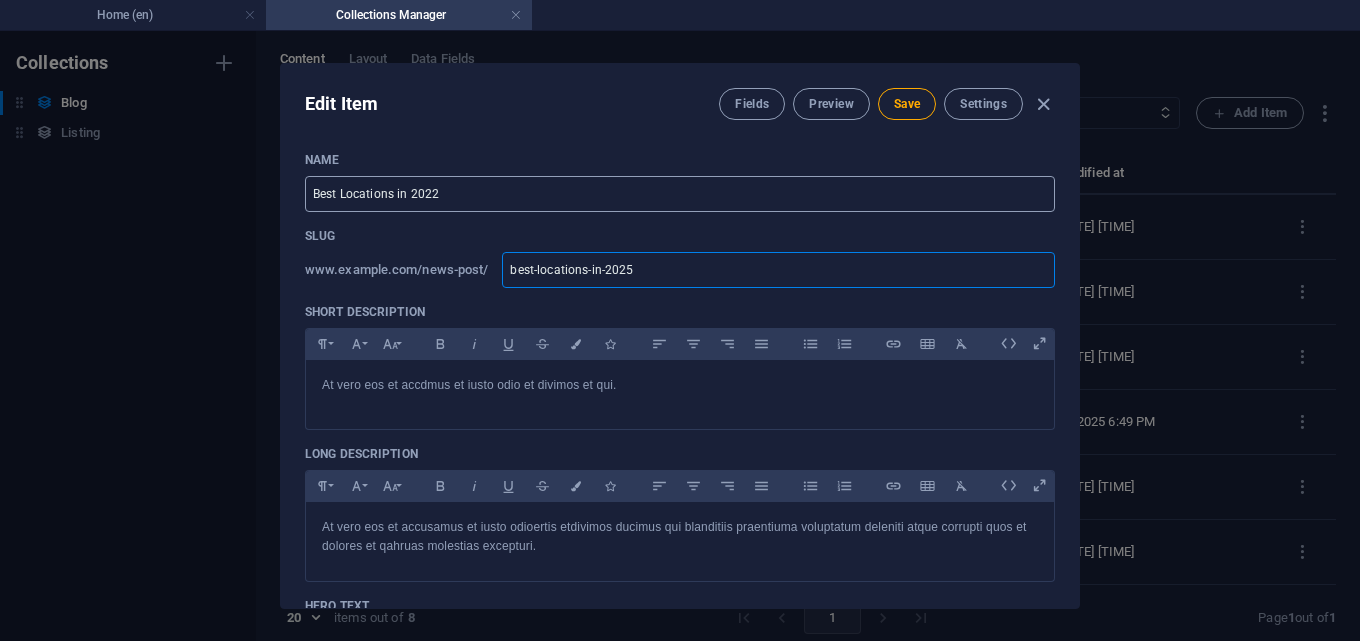 type on "best-locations-in-2025" 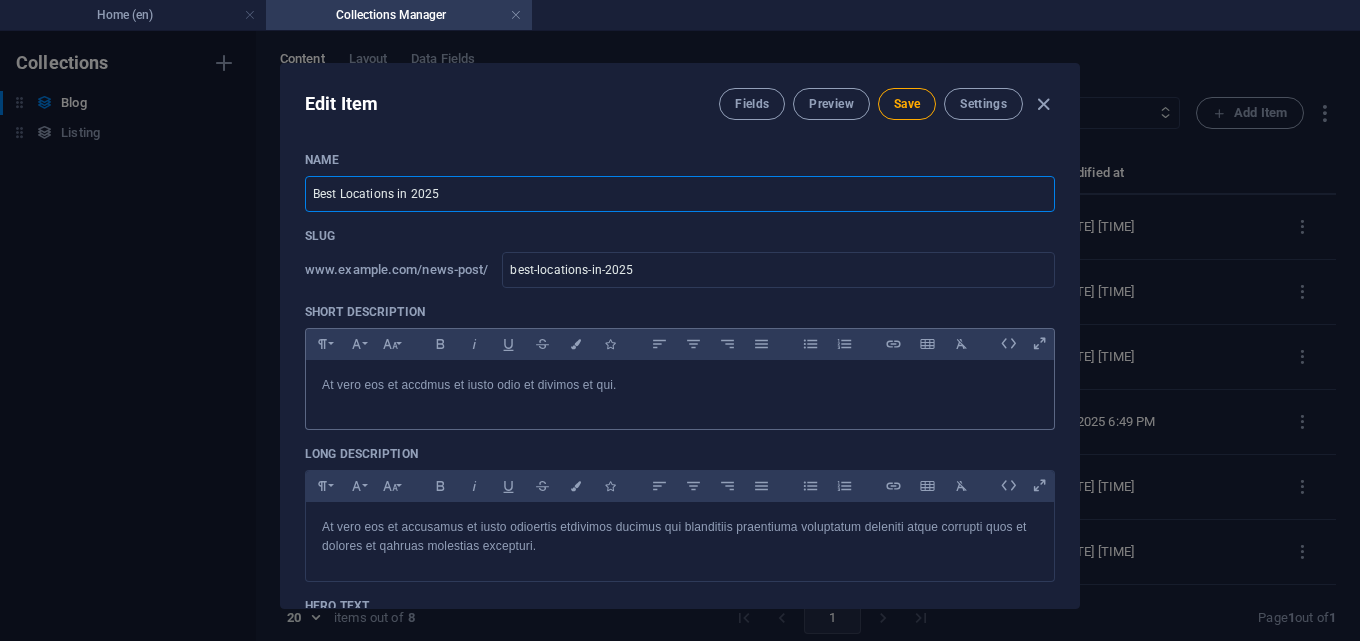 type on "Best Locations in 2025" 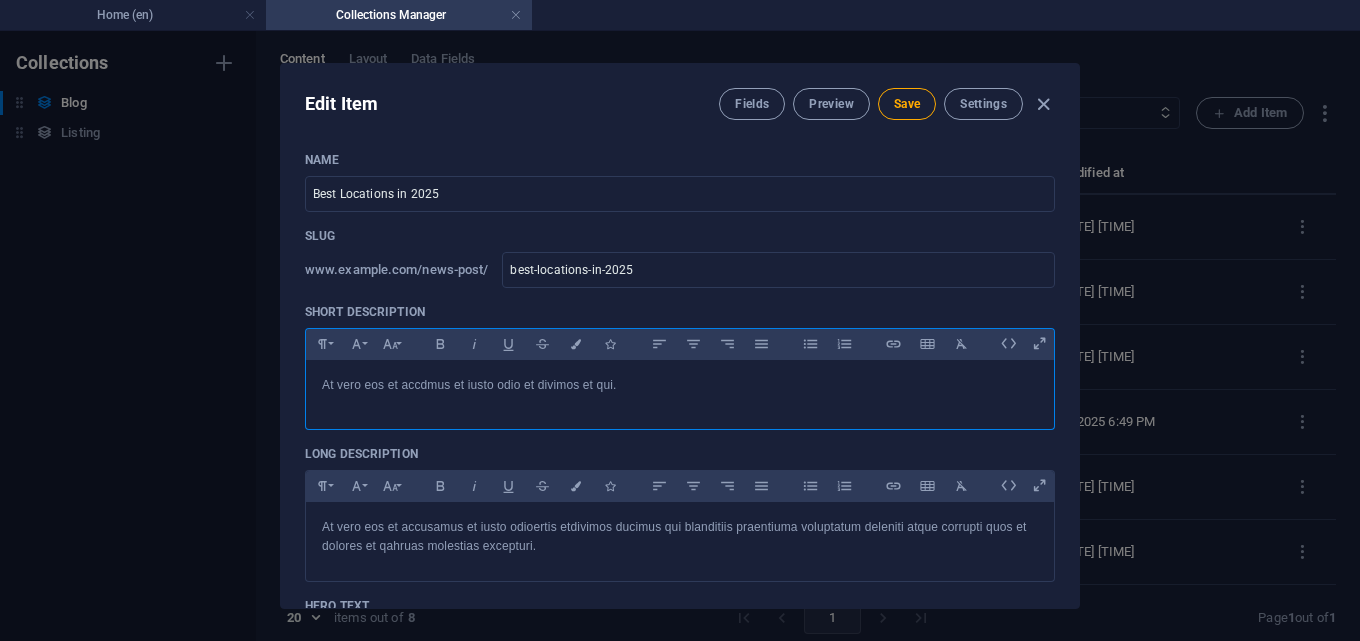 click on "At vero eos et accdmus et iusto odio et divimos et qui." at bounding box center [680, 385] 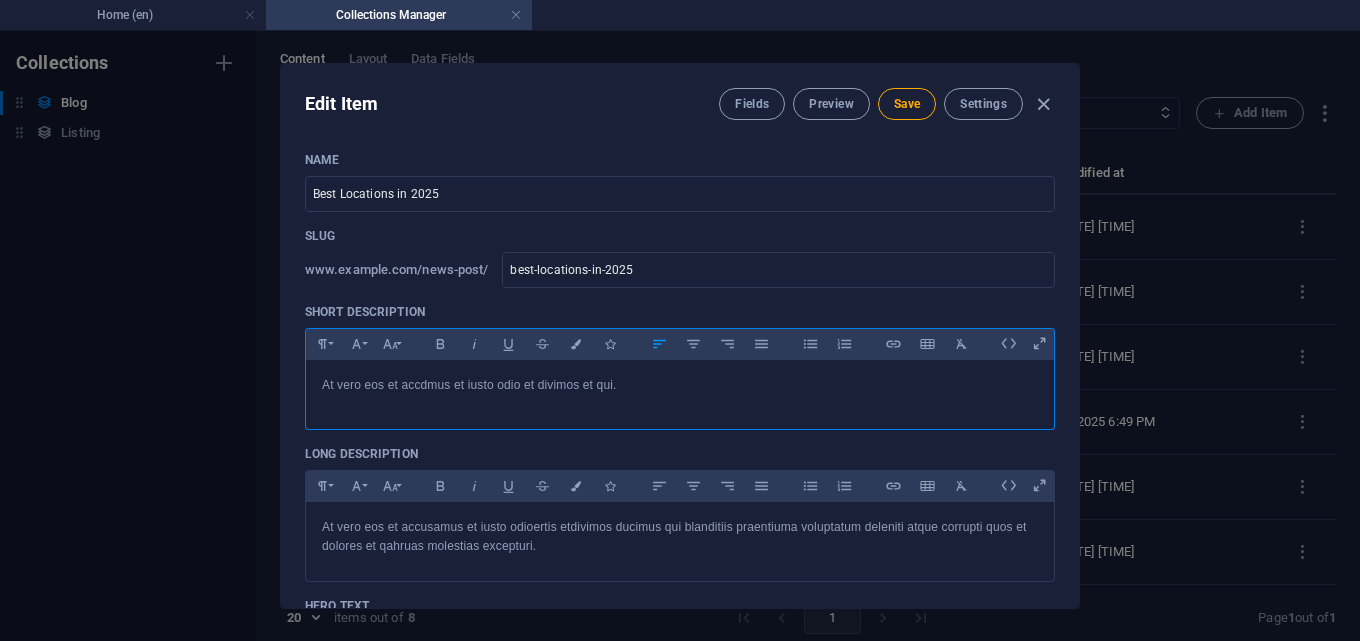 click on "At vero eos et accdmus et iusto odio et divimos et qui." at bounding box center (680, 385) 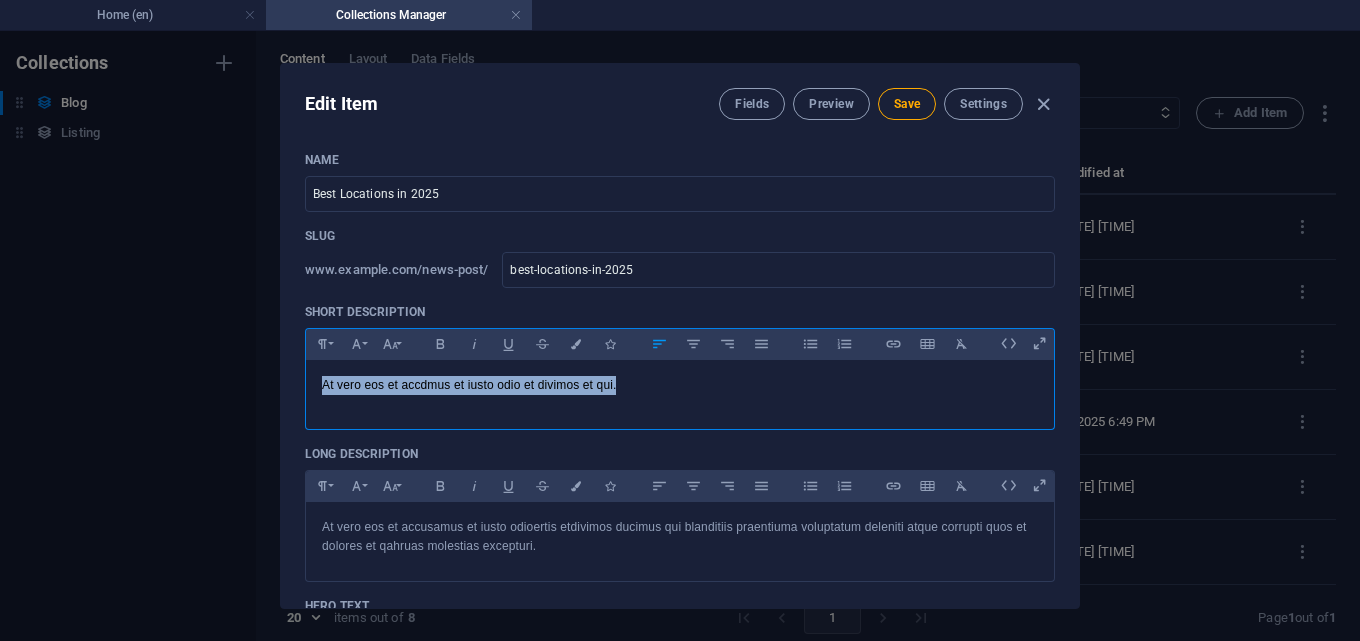 click on "At vero eos et accdmus et iusto odio et divimos et qui." at bounding box center [680, 385] 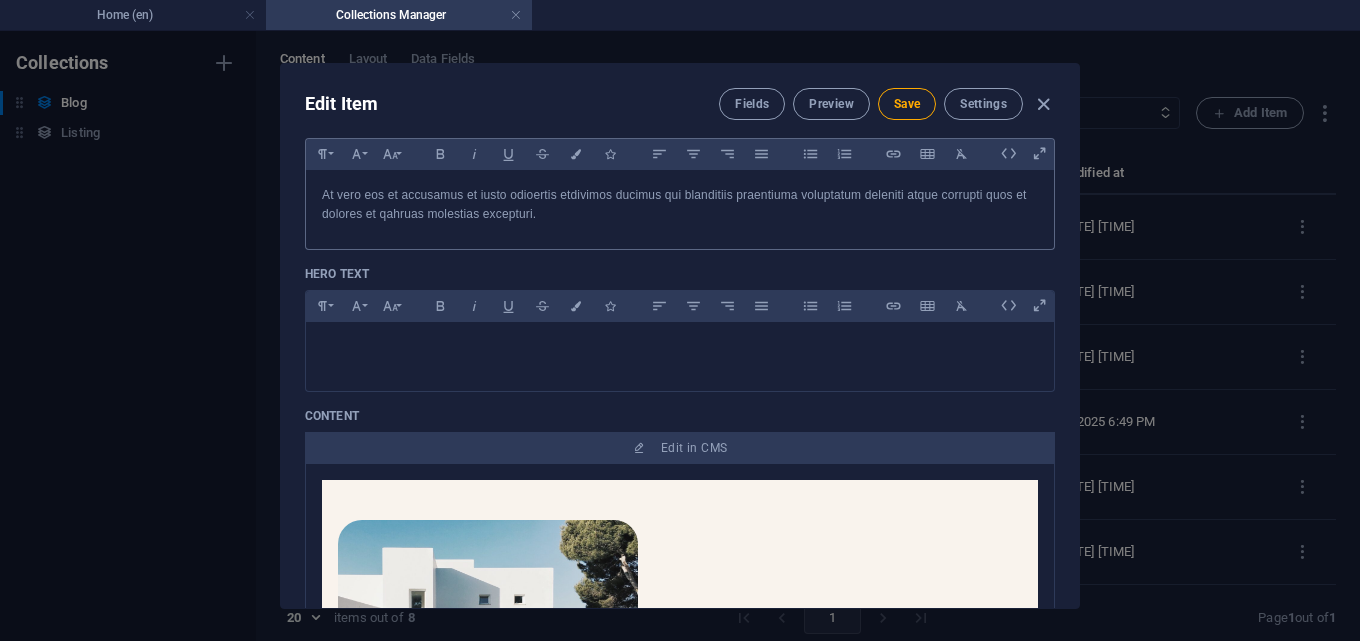 scroll, scrollTop: 300, scrollLeft: 0, axis: vertical 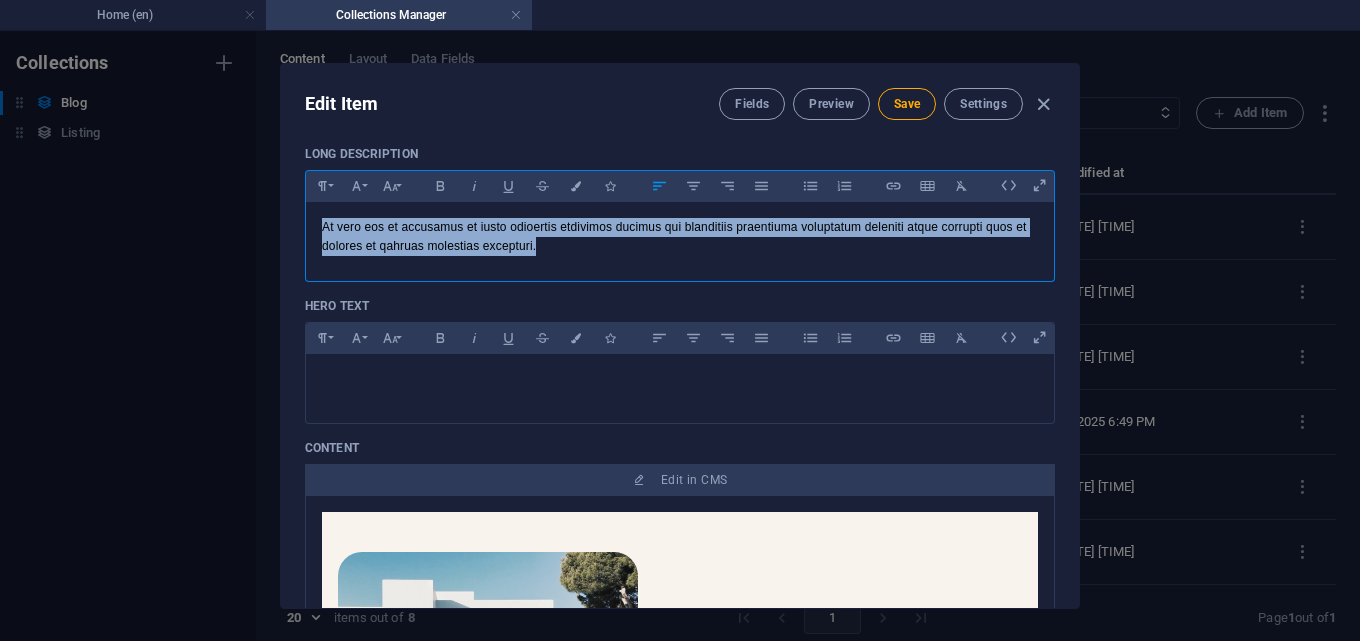 drag, startPoint x: 552, startPoint y: 244, endPoint x: 292, endPoint y: 217, distance: 261.39816 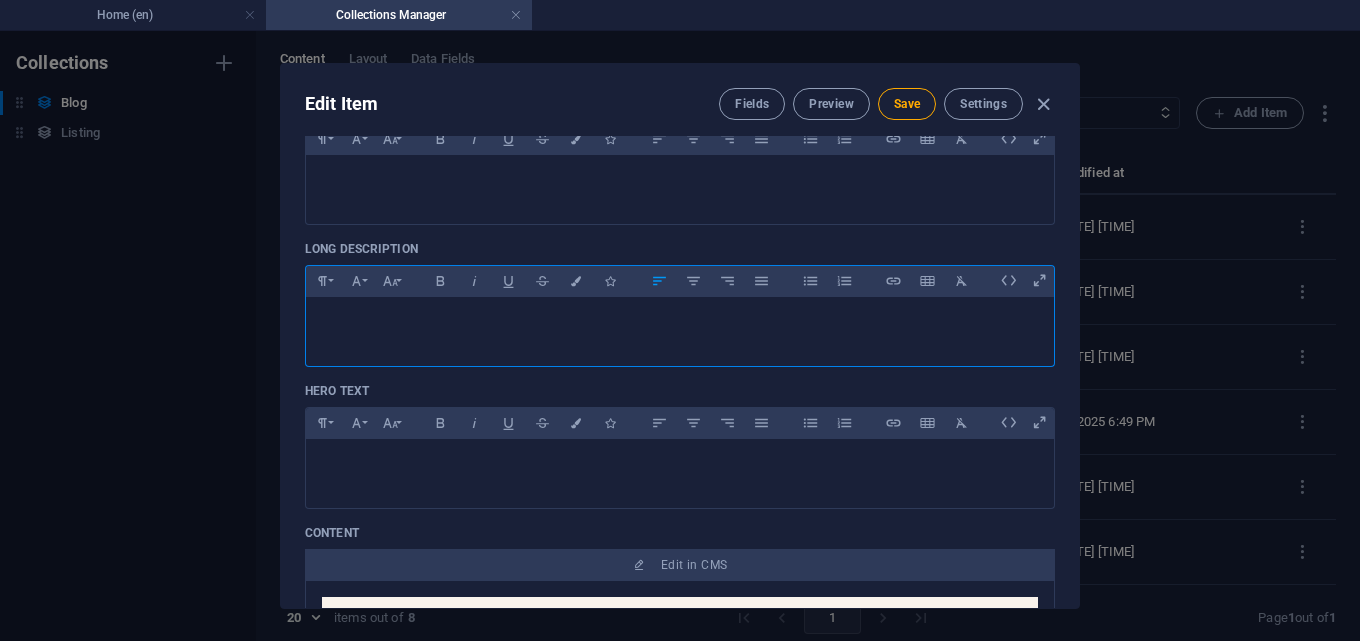 scroll, scrollTop: 0, scrollLeft: 0, axis: both 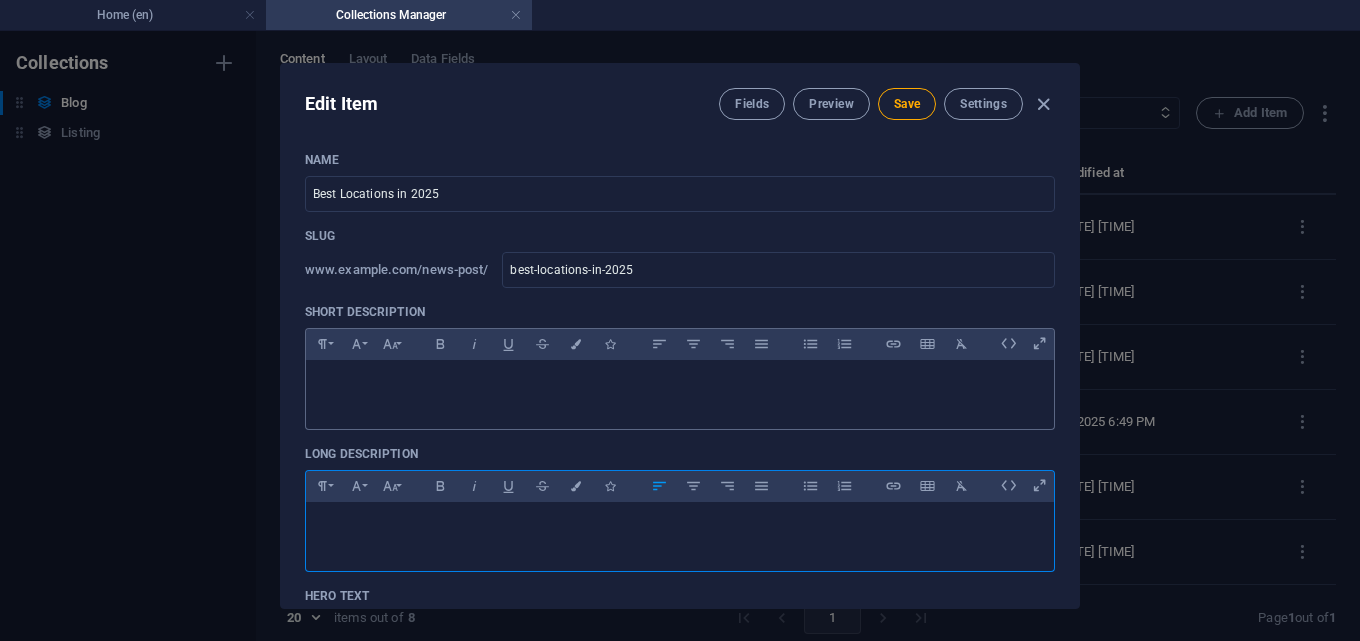 click on "​" at bounding box center [680, 385] 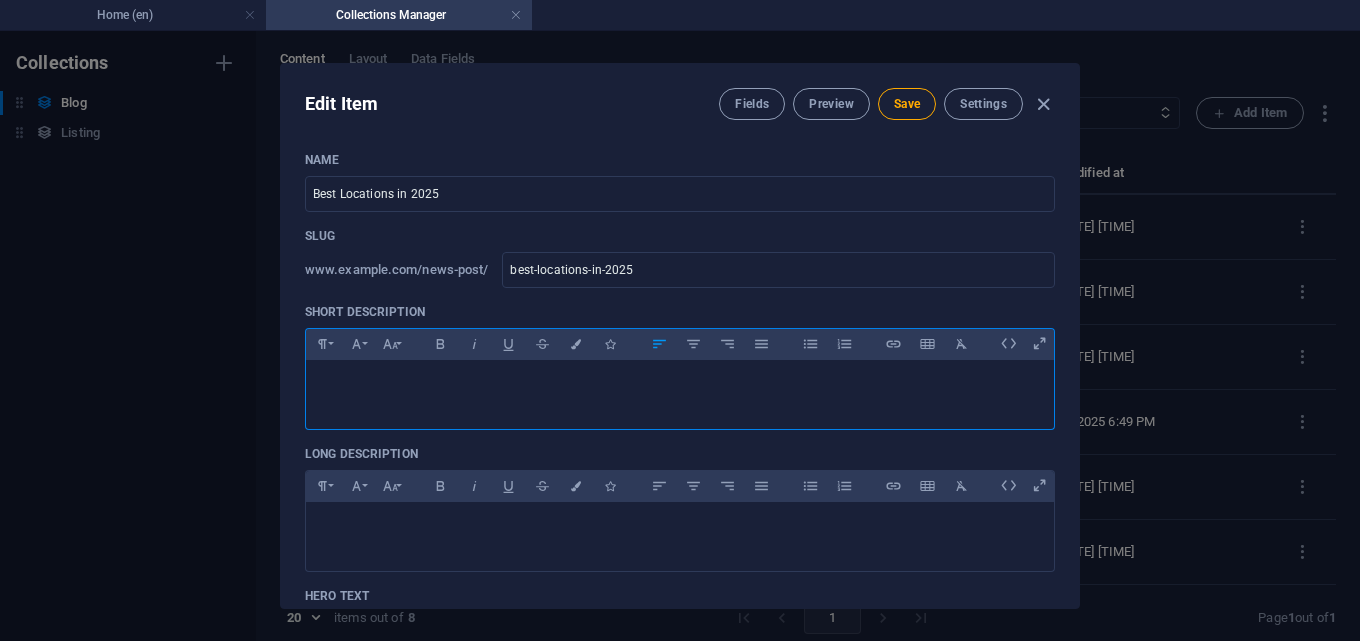 type 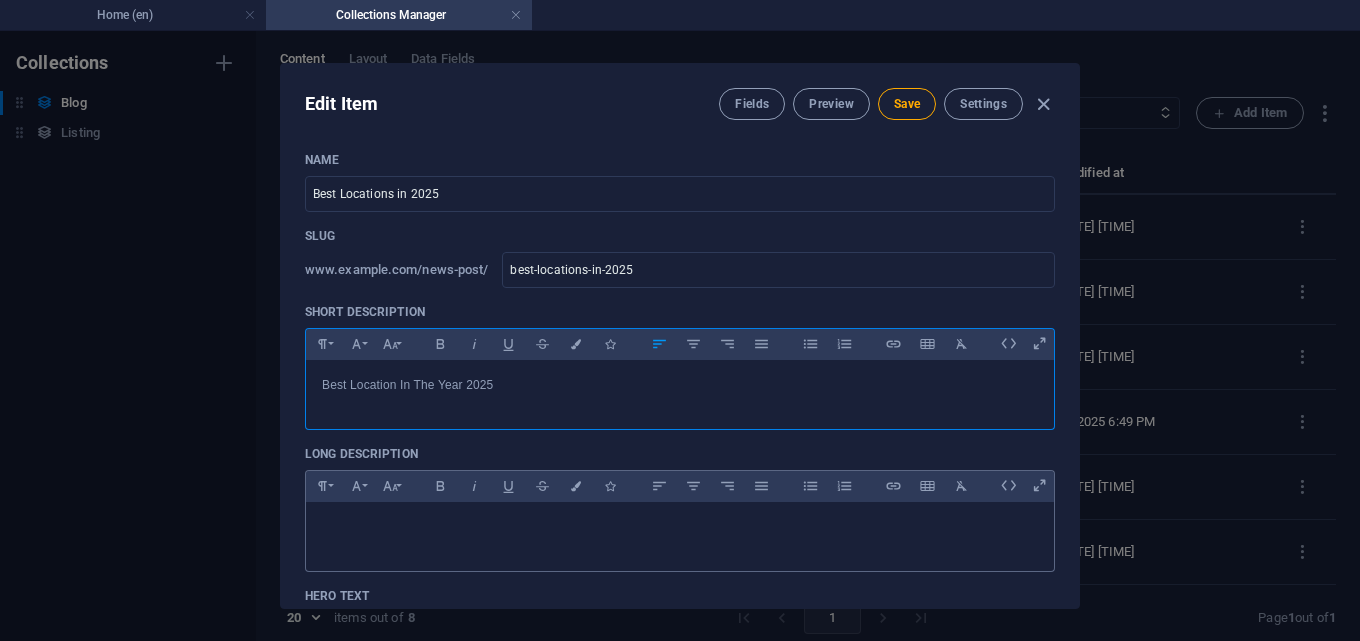 click on "​" at bounding box center (680, 532) 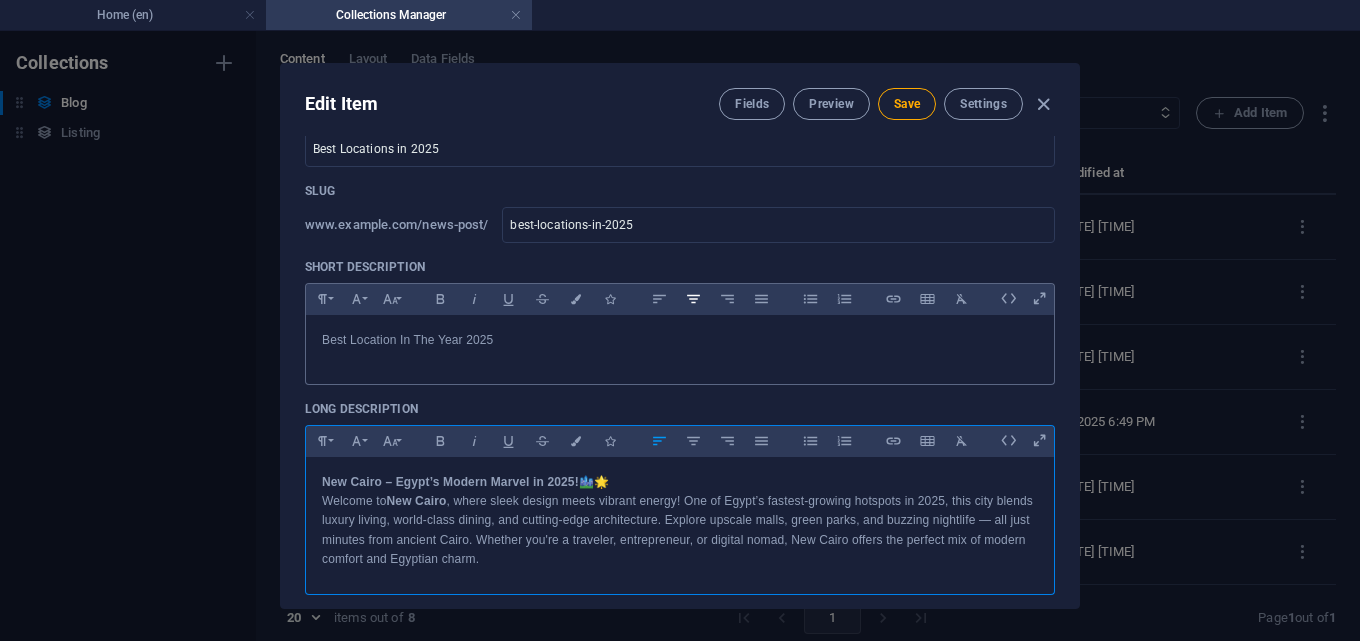 scroll, scrollTop: 0, scrollLeft: 0, axis: both 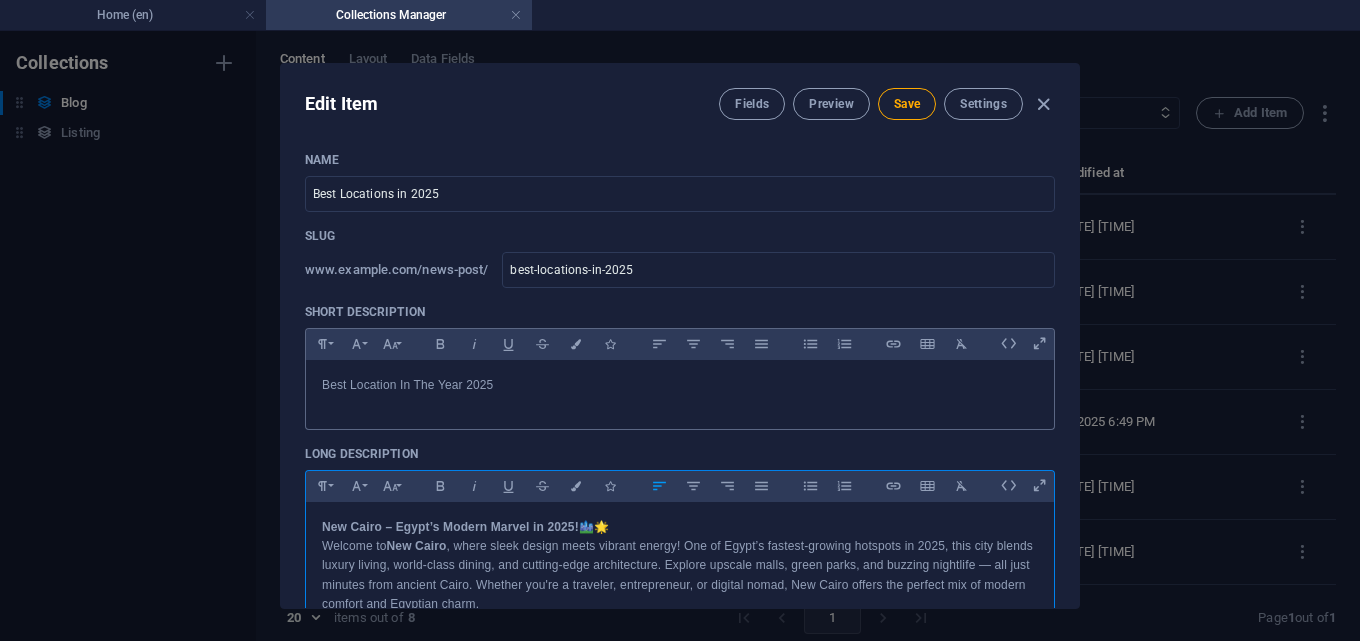 click on "Best Location In The Year 2025" at bounding box center [680, 385] 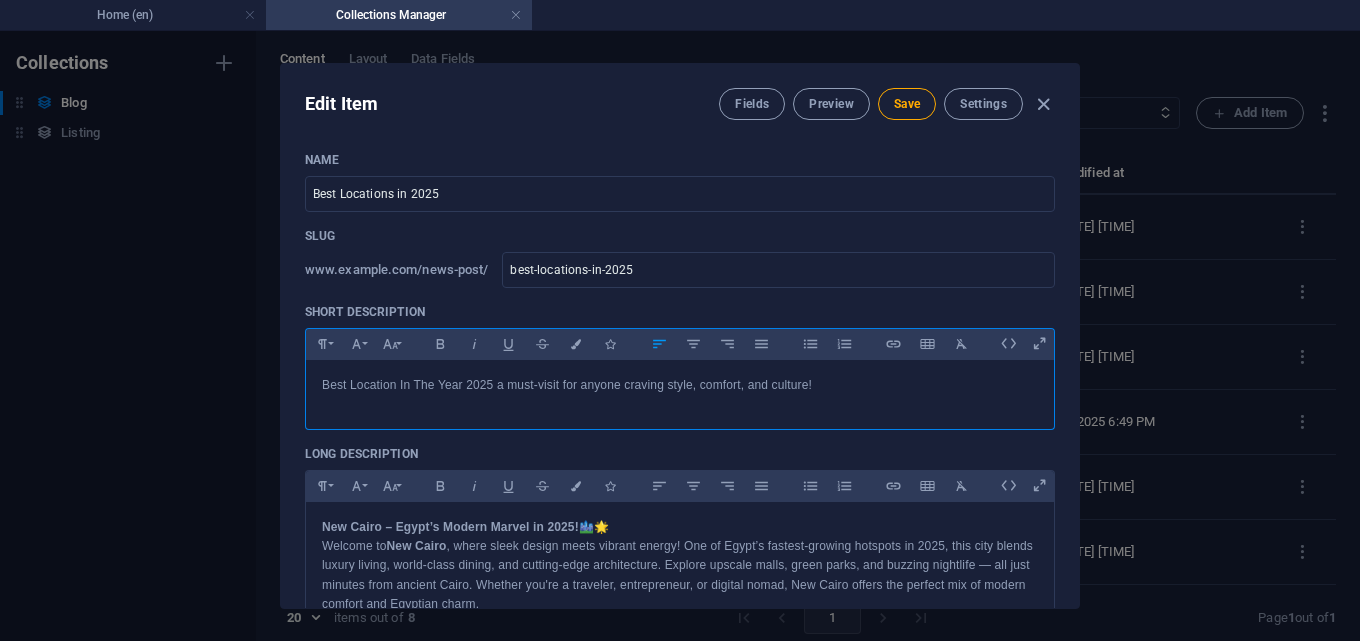 click on "Best Location In The Year 2025 a must-visit for anyone craving style, comfort, and culture!" at bounding box center (680, 385) 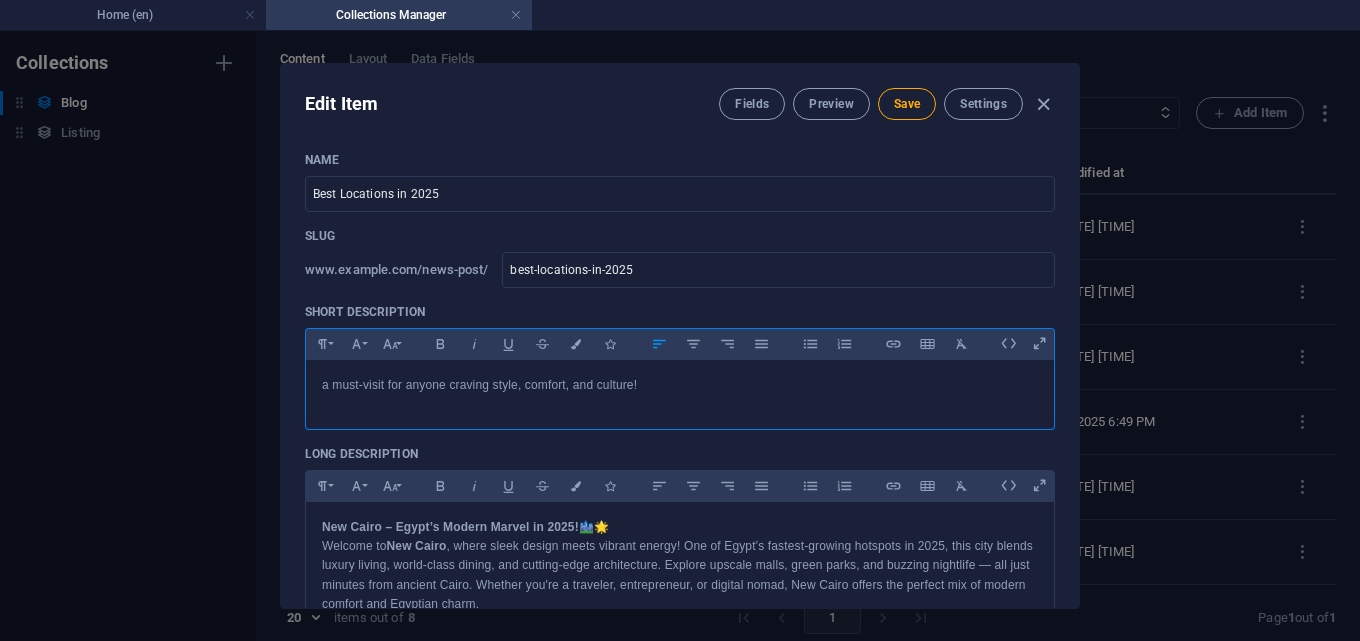 click on "a must-visit for anyone craving style, comfort, and culture!" at bounding box center (680, 385) 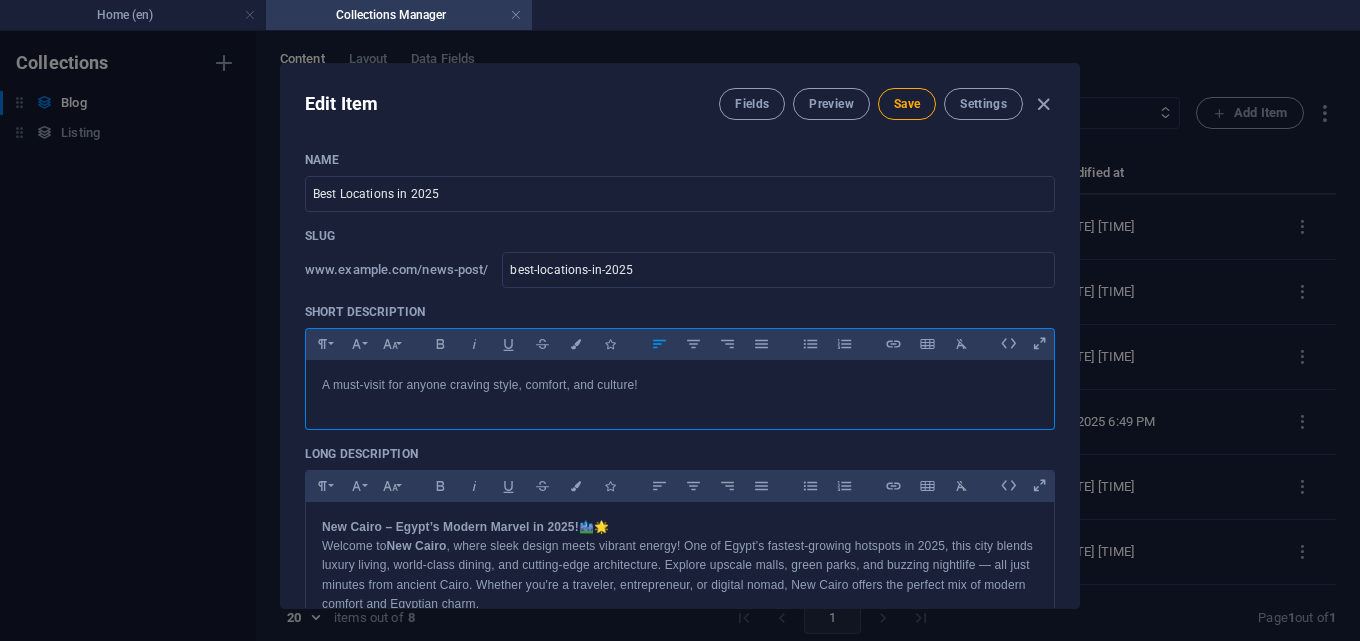click on "A must-visit for anyone craving style, comfort, and culture!" at bounding box center [680, 385] 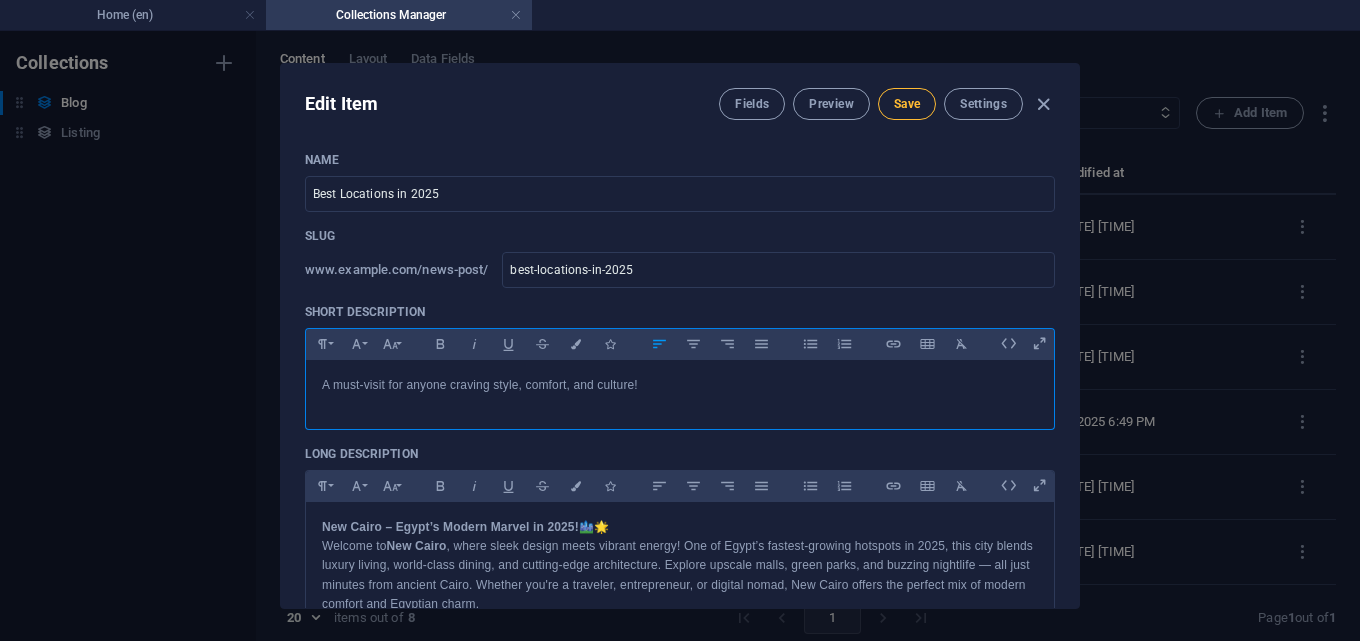 click on "Save" at bounding box center (907, 104) 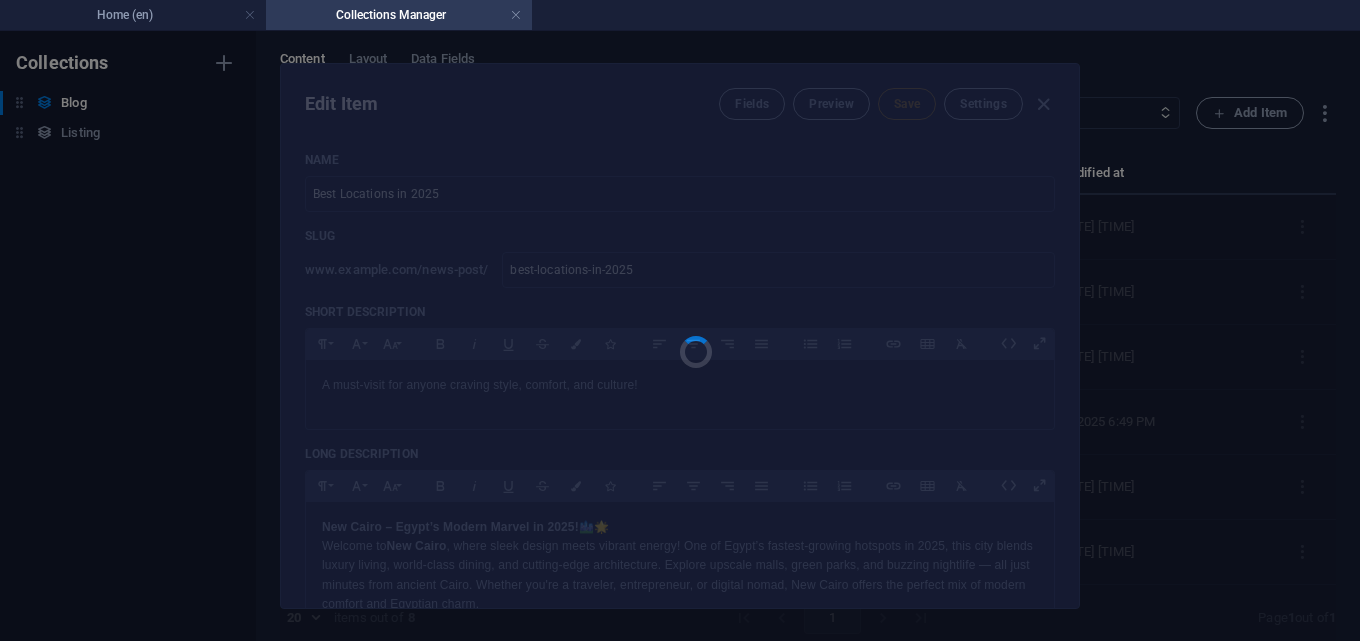 type on "best-locations-in-2025" 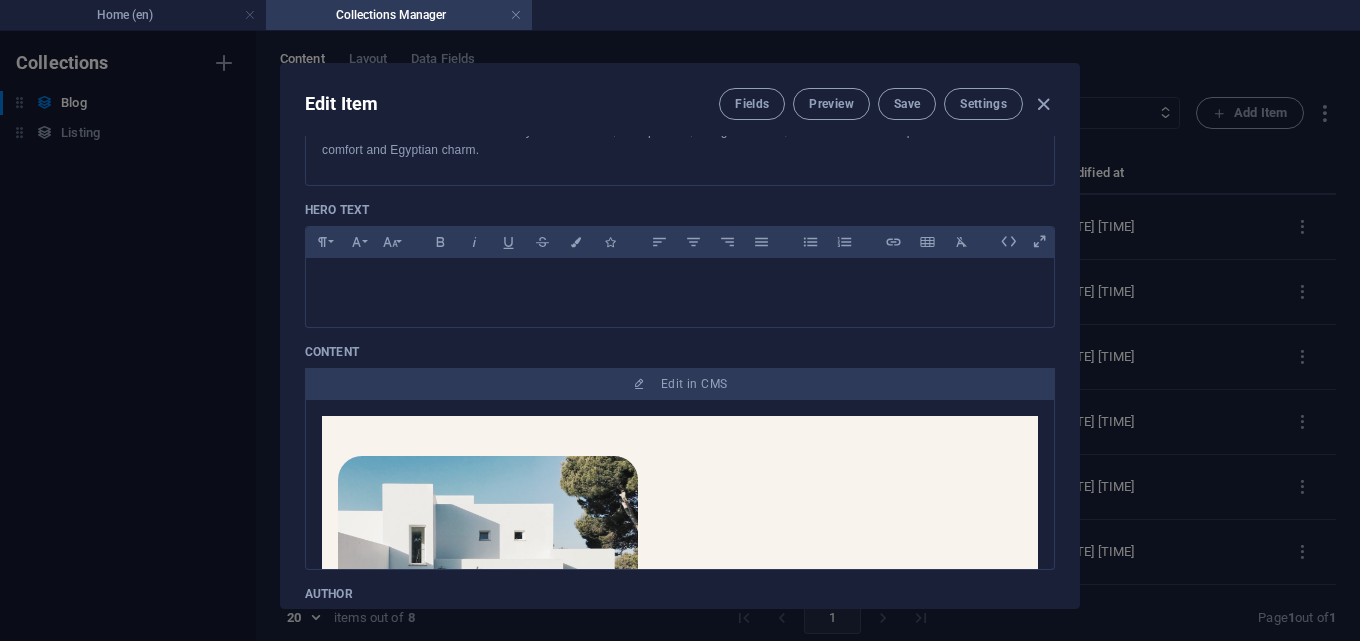 scroll, scrollTop: 500, scrollLeft: 0, axis: vertical 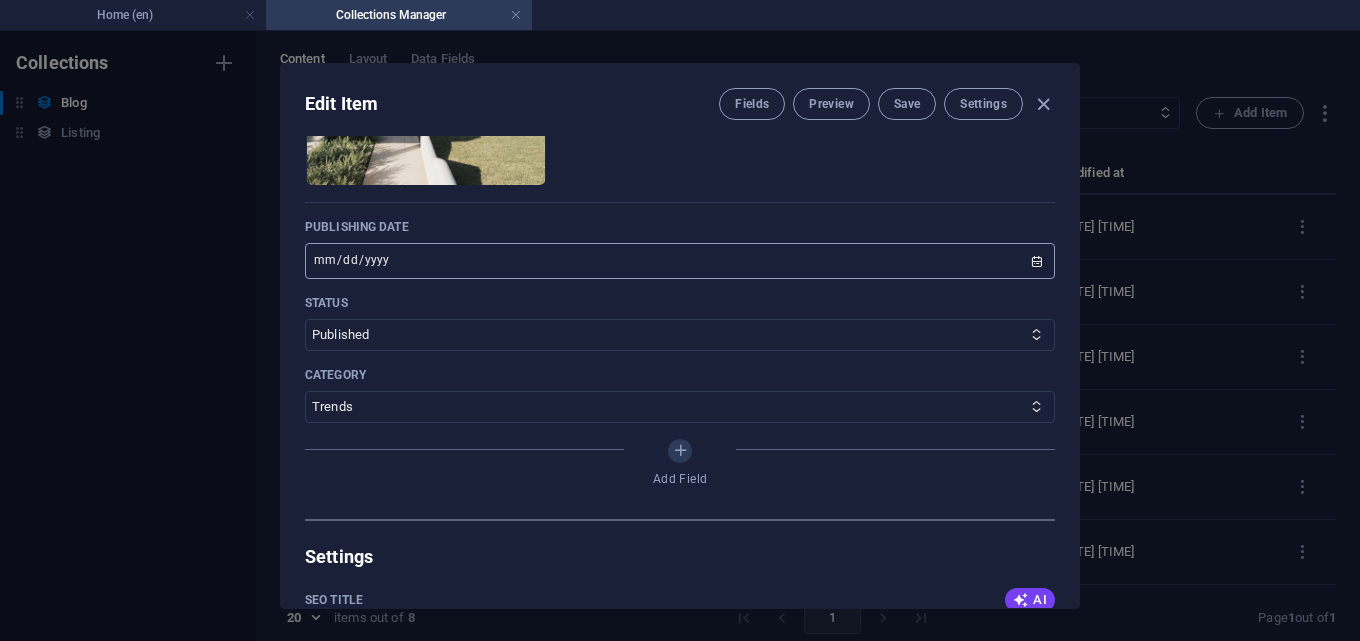 click on "[DATE]" at bounding box center [680, 261] 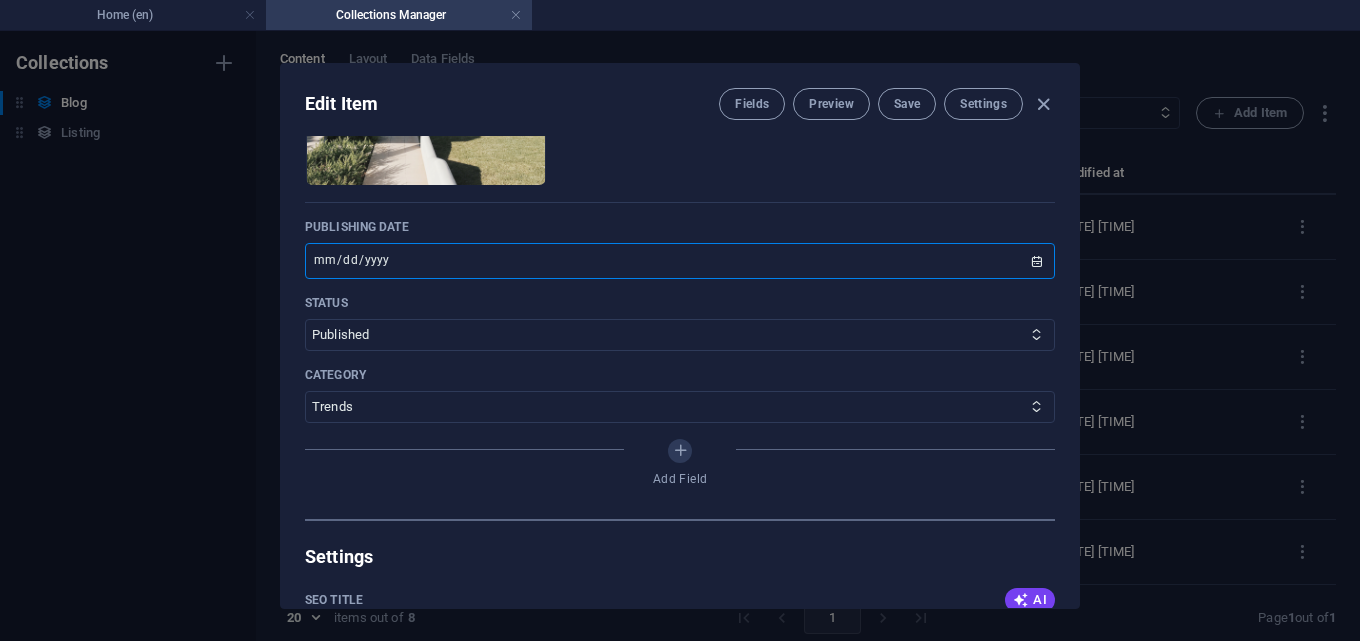 click on "[DATE]" at bounding box center [680, 261] 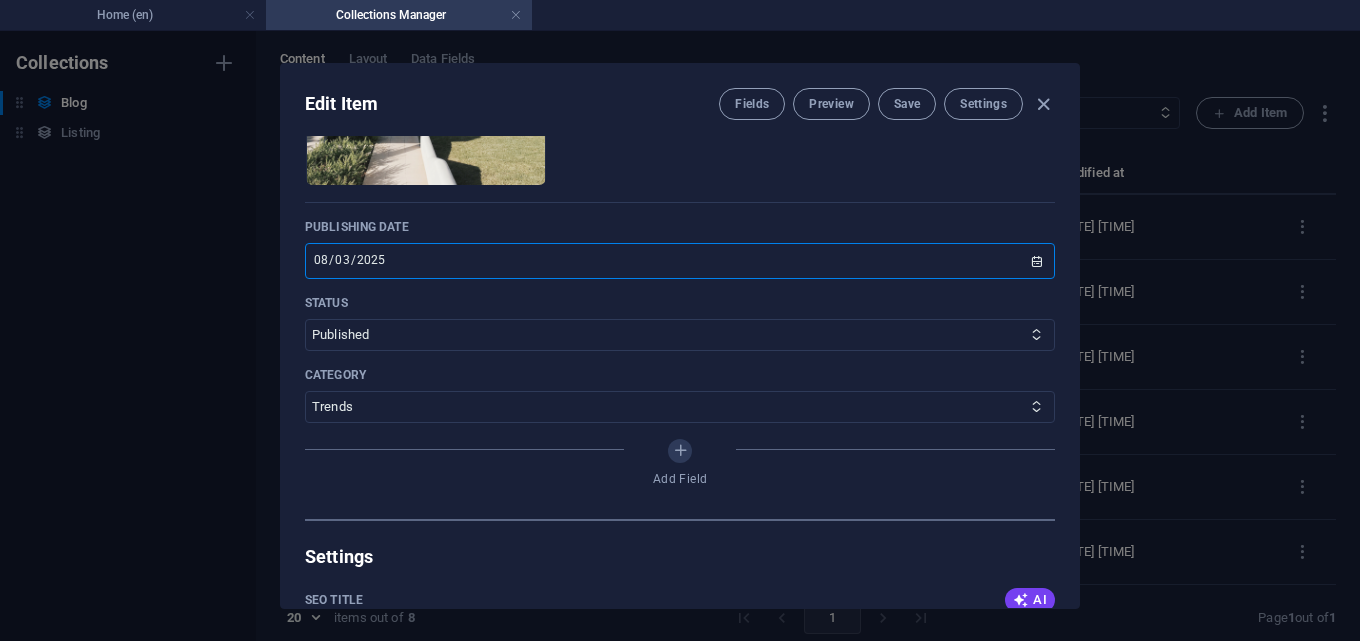 type on "2025-08-03" 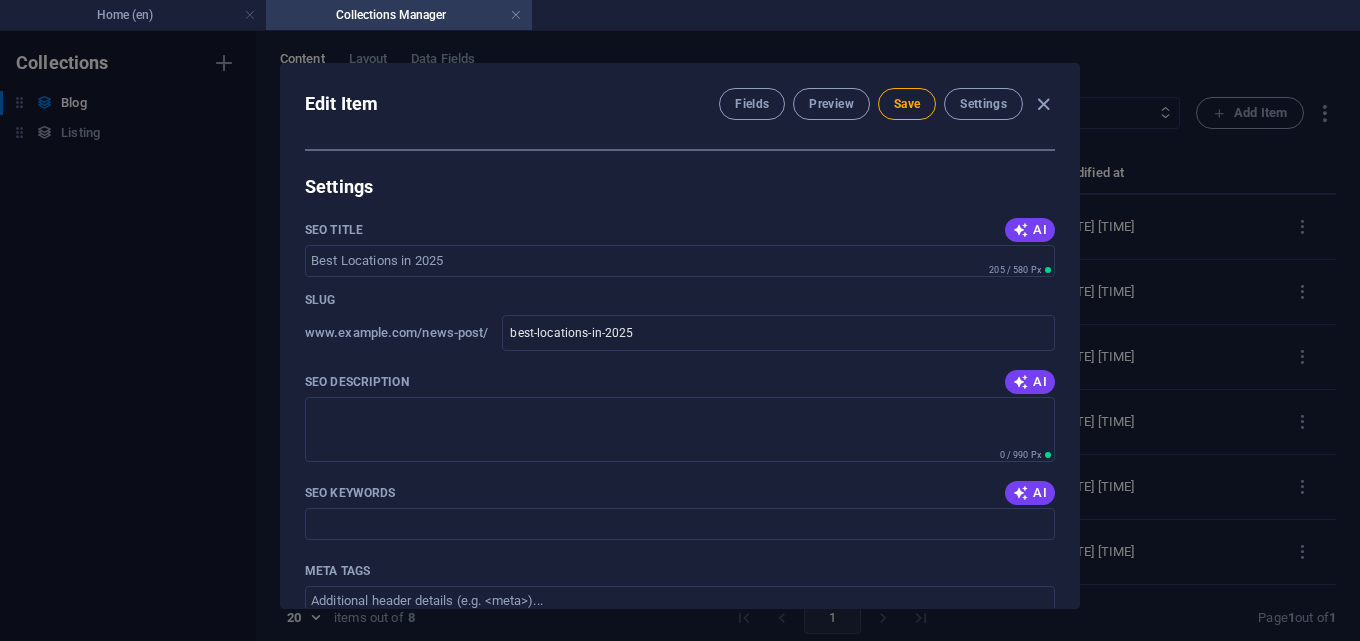 scroll, scrollTop: 1600, scrollLeft: 0, axis: vertical 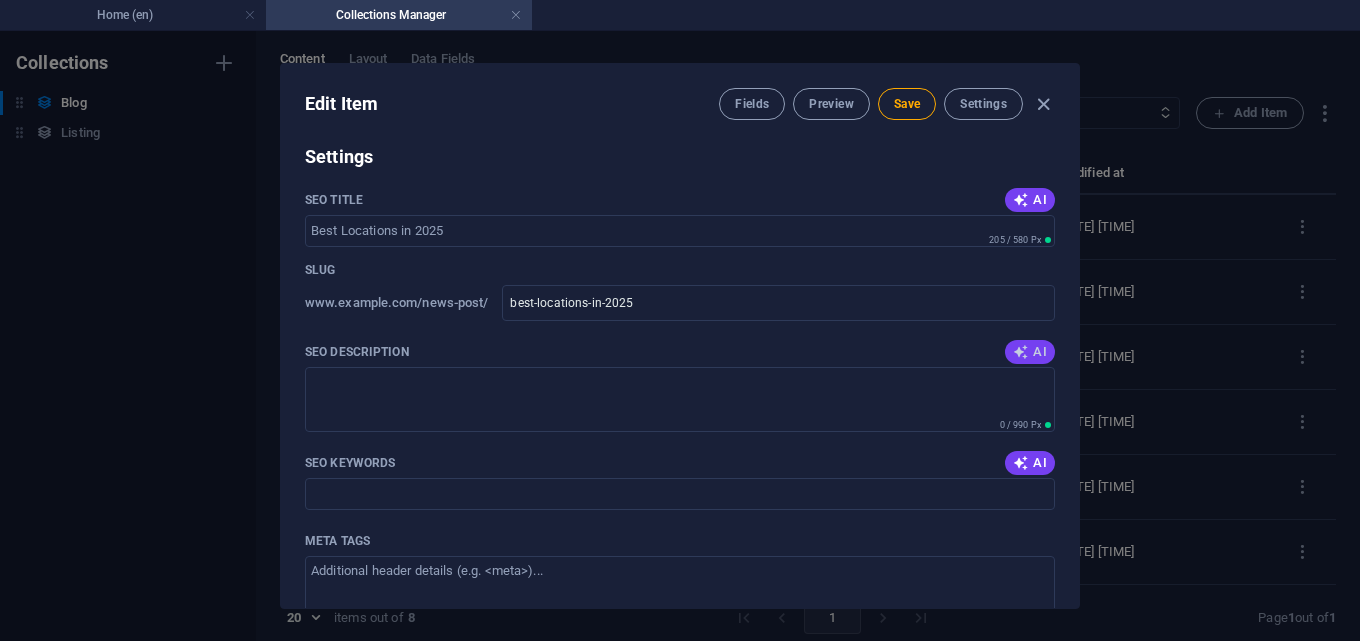 click on "AI" at bounding box center [1030, 352] 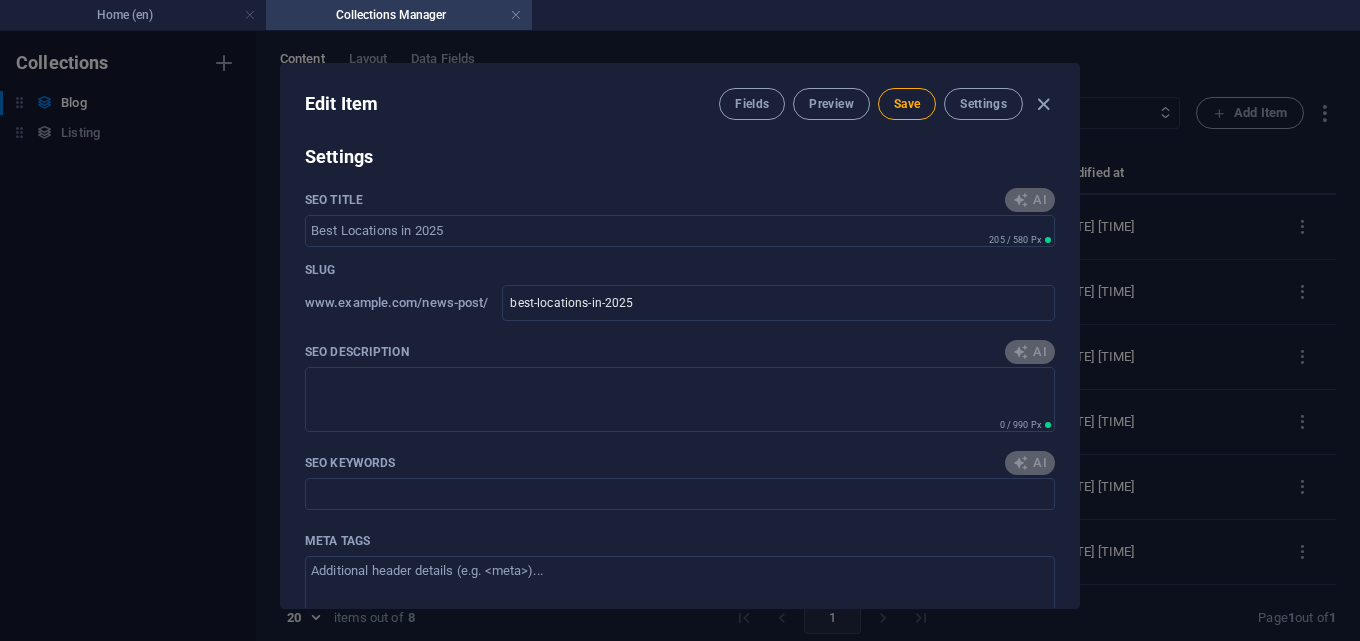 type on "Discover New Cairo in 2025—luxury, culture, and comfort await! Explore modern living just minutes from ancient history." 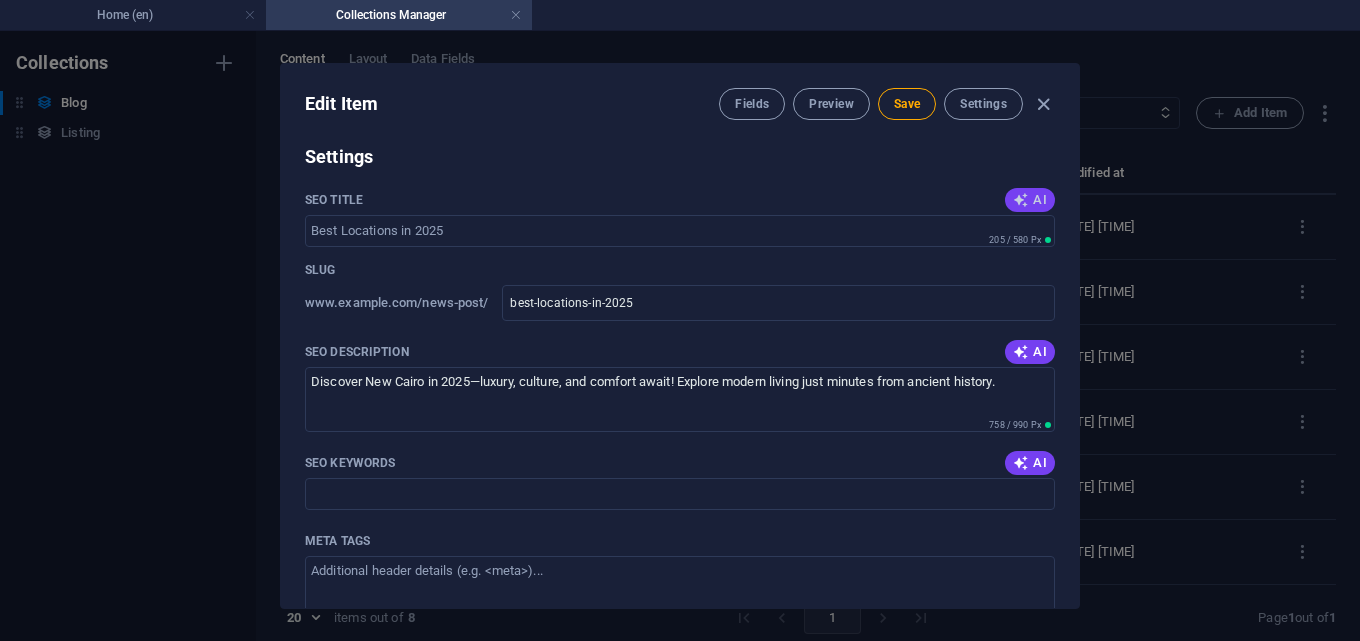 click on "AI" at bounding box center (1030, 200) 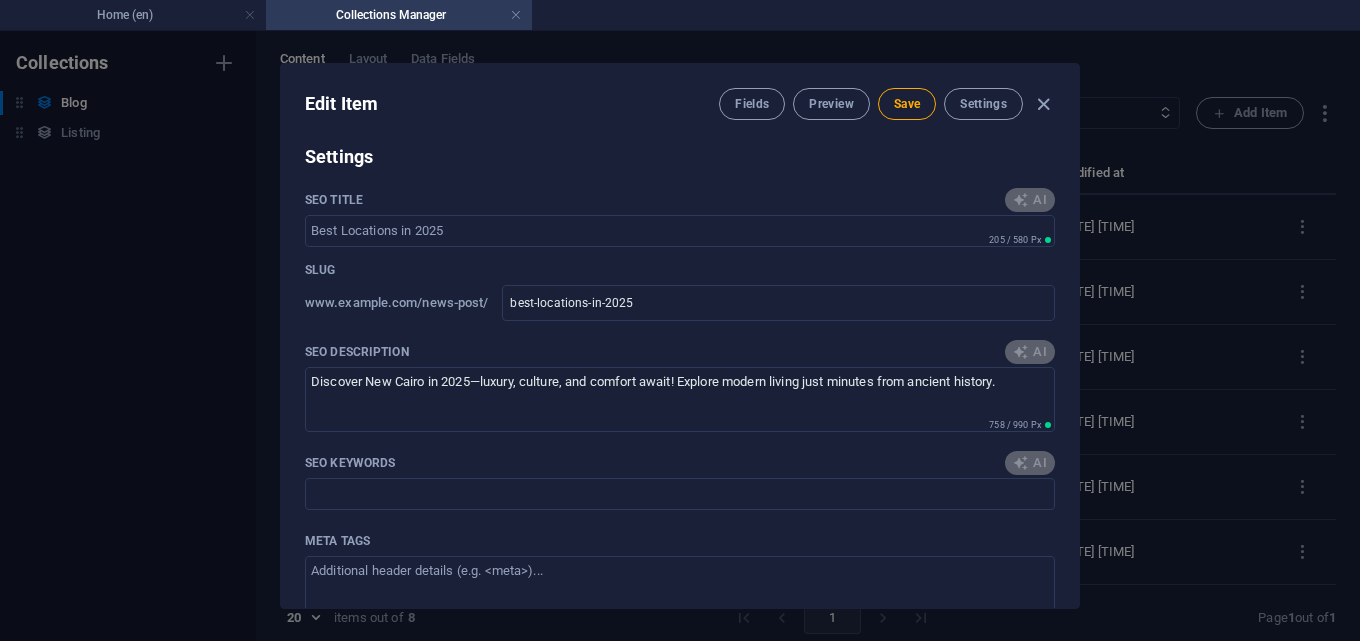 type on "Top 2025 Destinations Revealed" 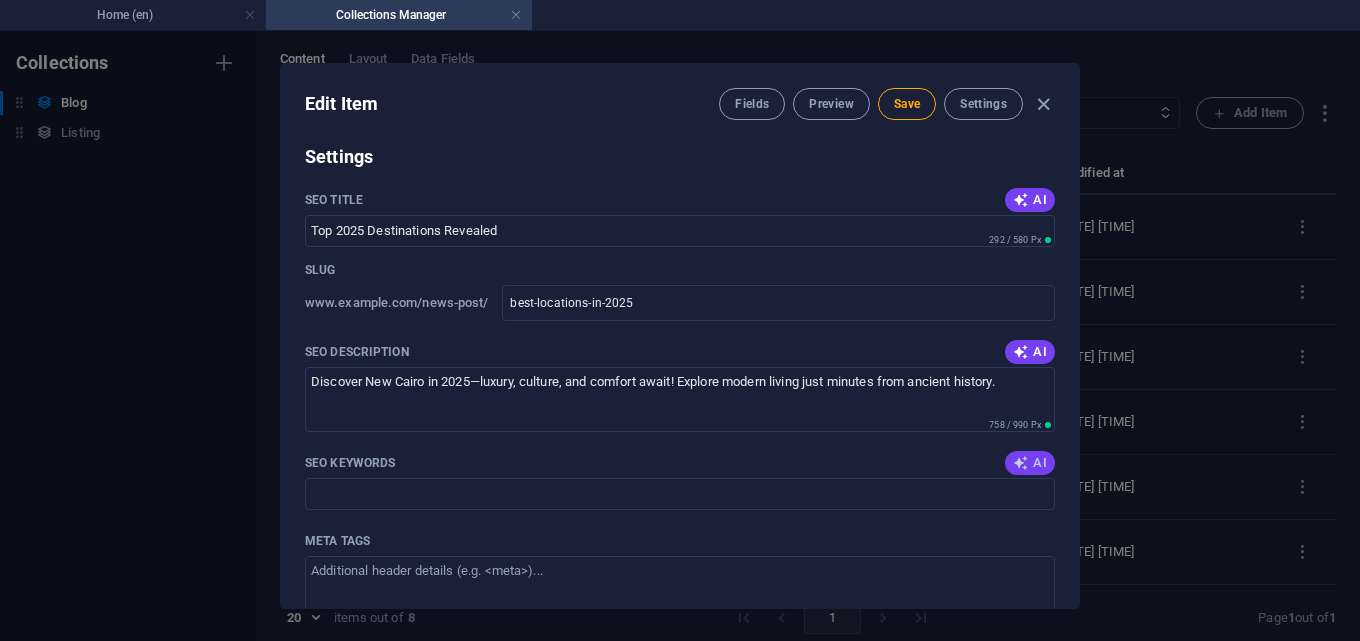 click on "AI" at bounding box center [1030, 463] 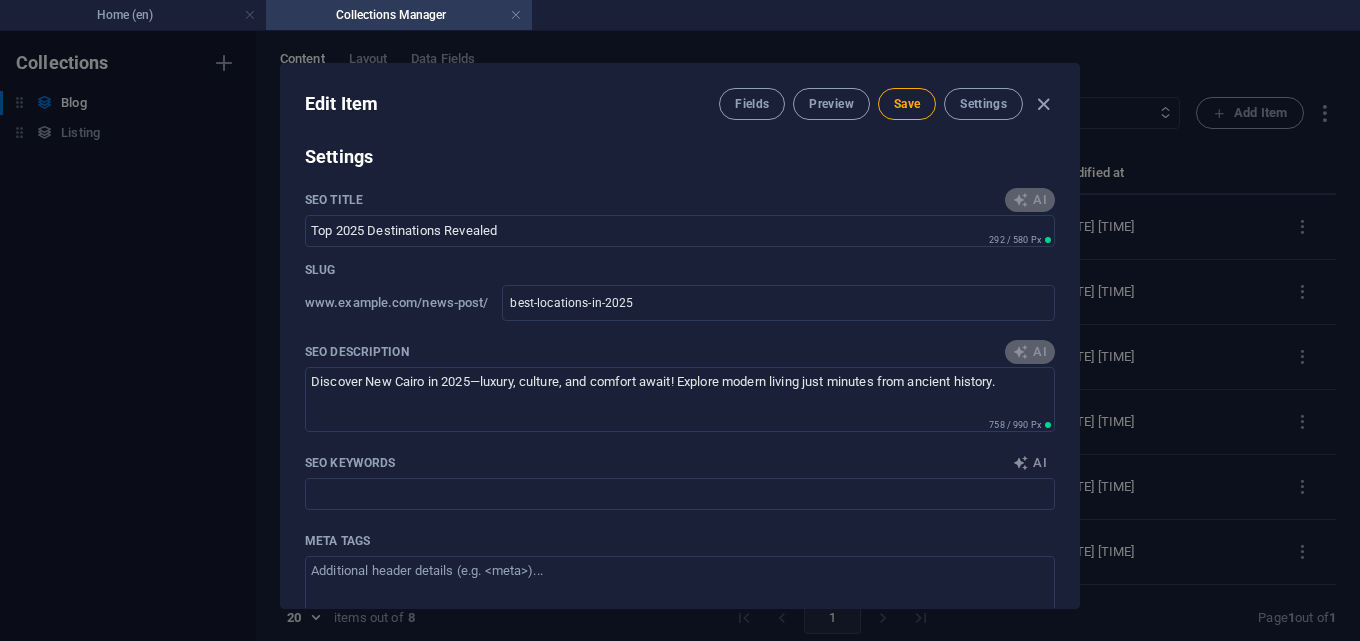 type on "New Cairo 2025, Egypt travel hotspots, luxury living in Cairo, modern architecture Egypt, best dining in Cairo, vibrant nightlife New Cairo" 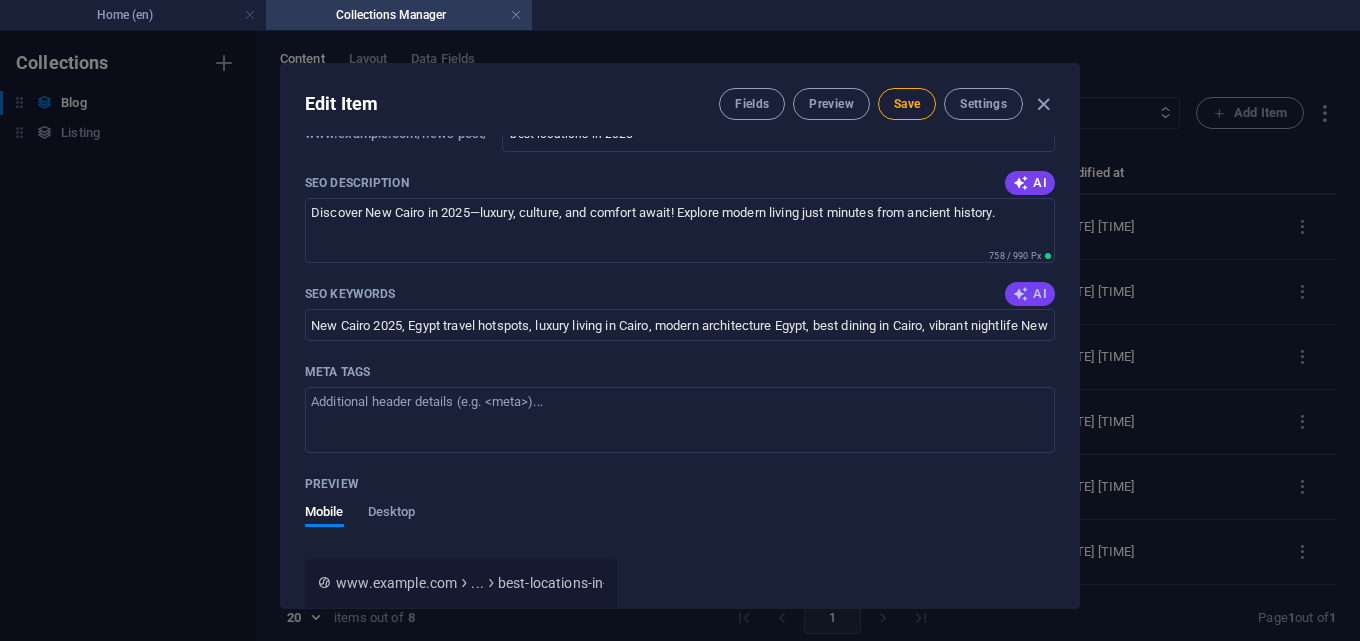 scroll, scrollTop: 1800, scrollLeft: 0, axis: vertical 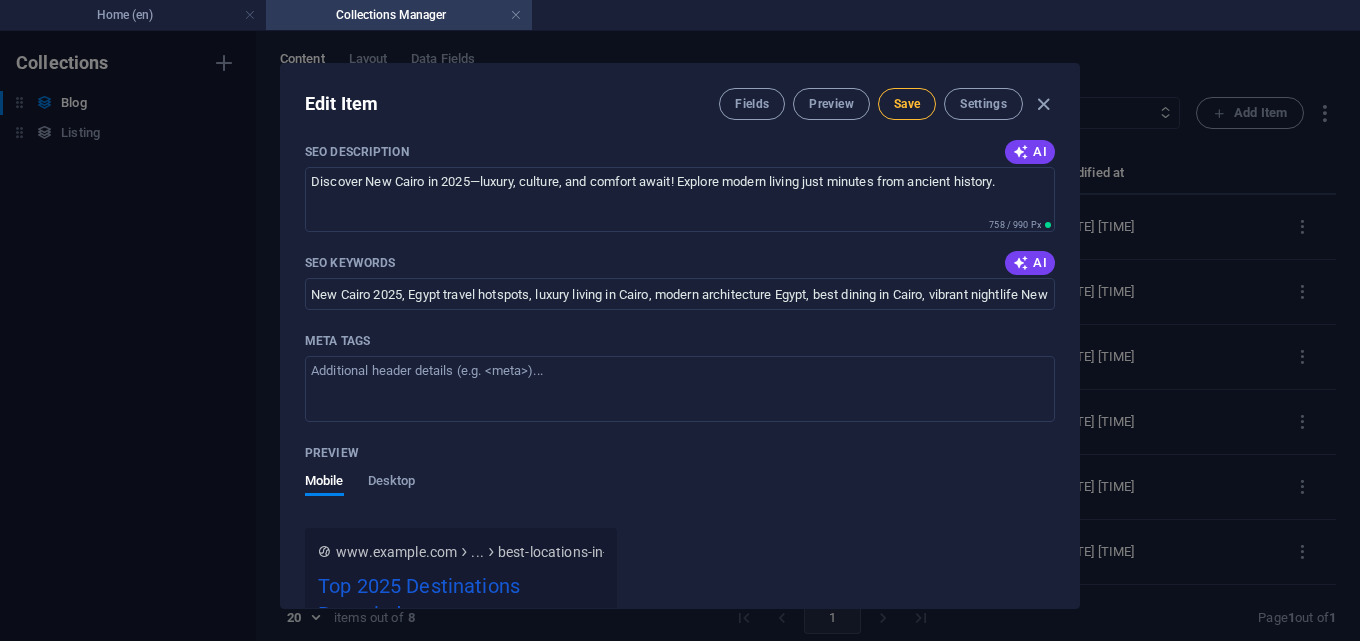 click on "Save" at bounding box center (907, 104) 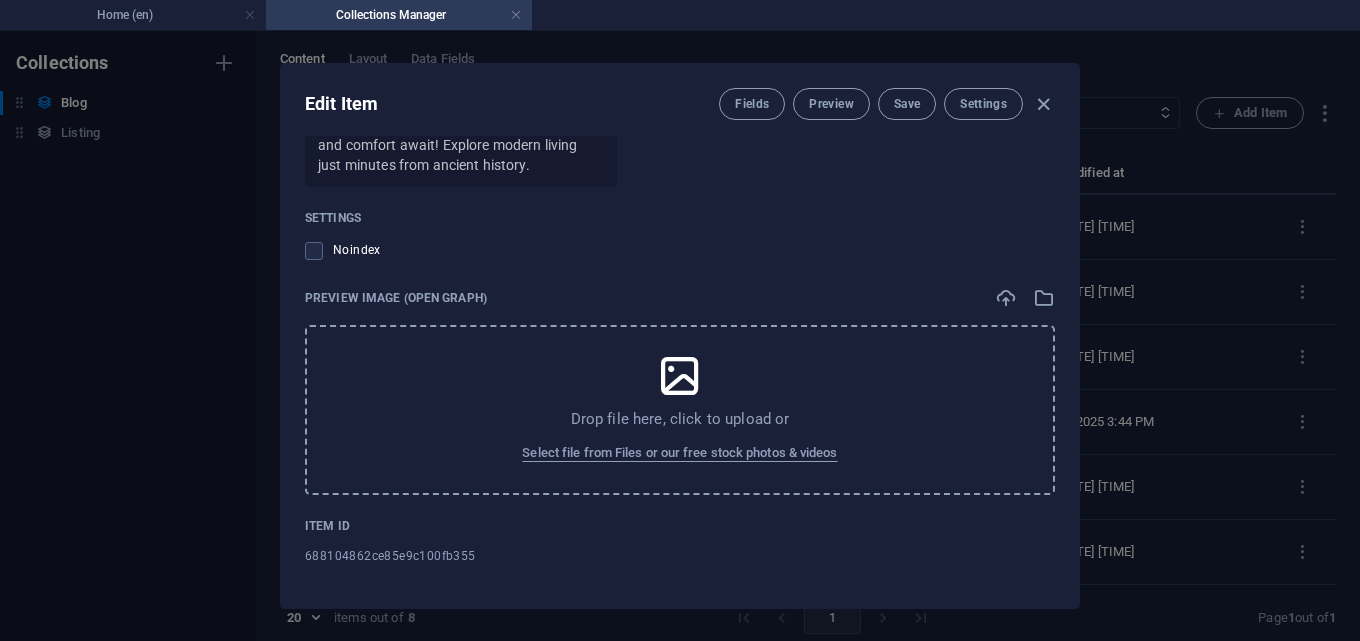 scroll, scrollTop: 2326, scrollLeft: 0, axis: vertical 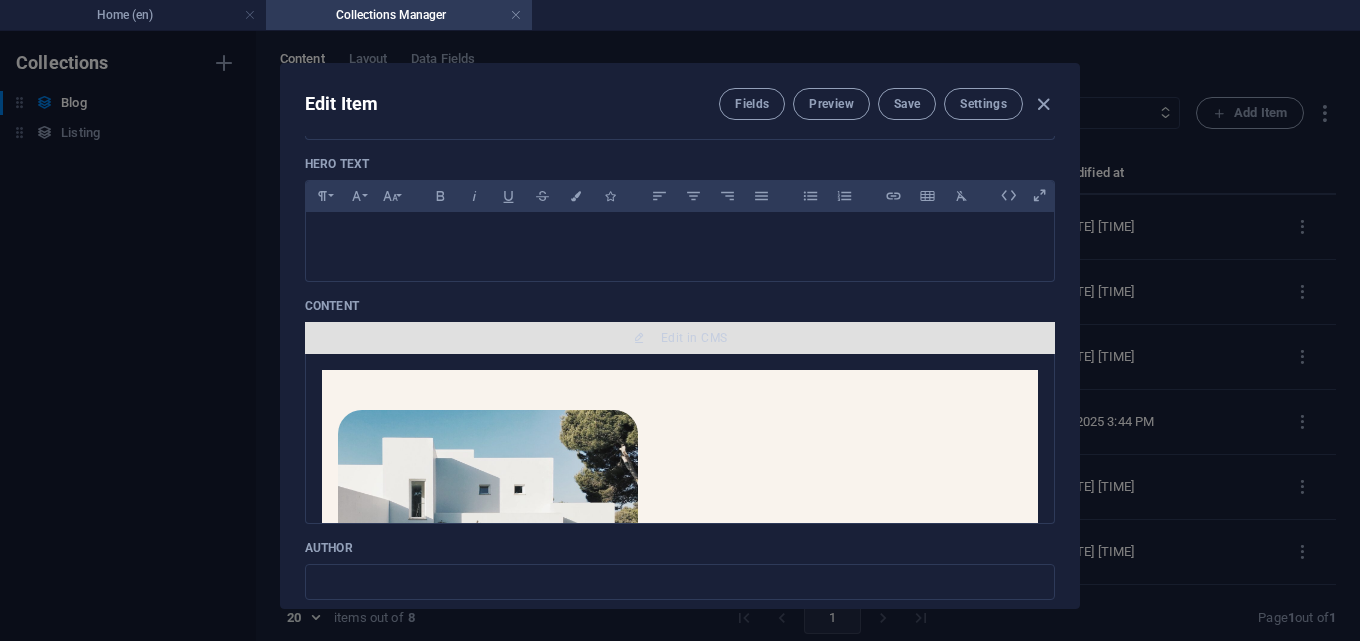 click on "Edit in CMS" at bounding box center [694, 338] 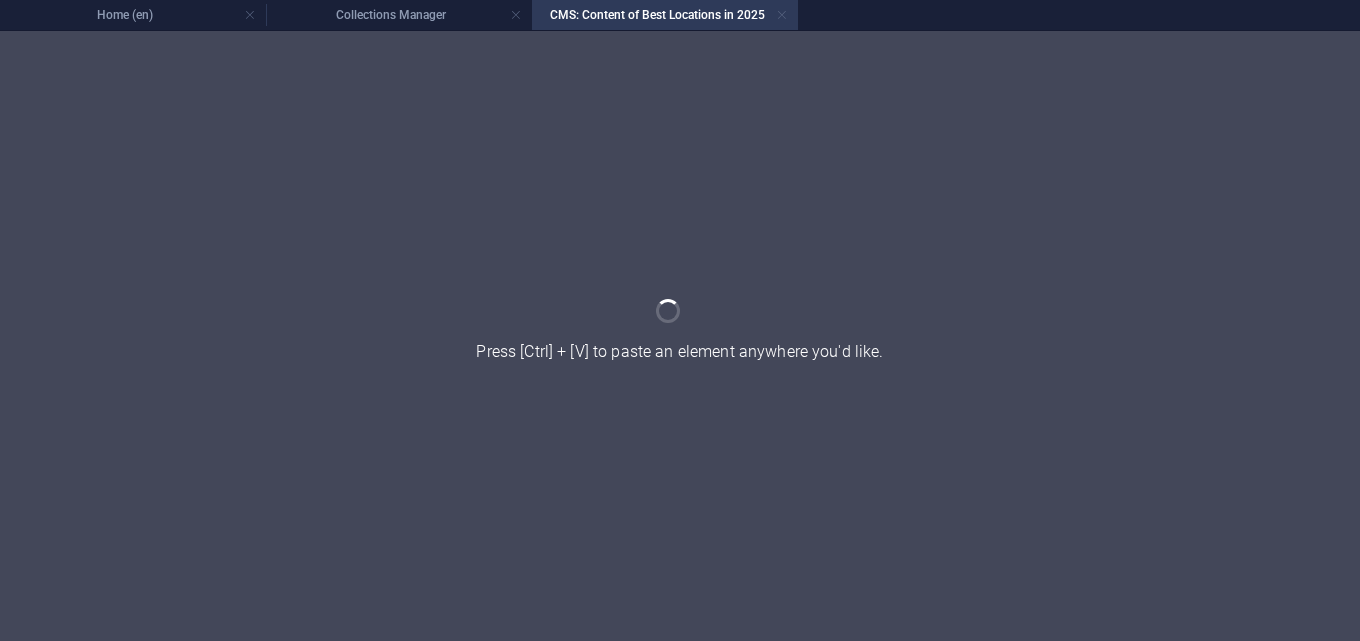click at bounding box center (782, 15) 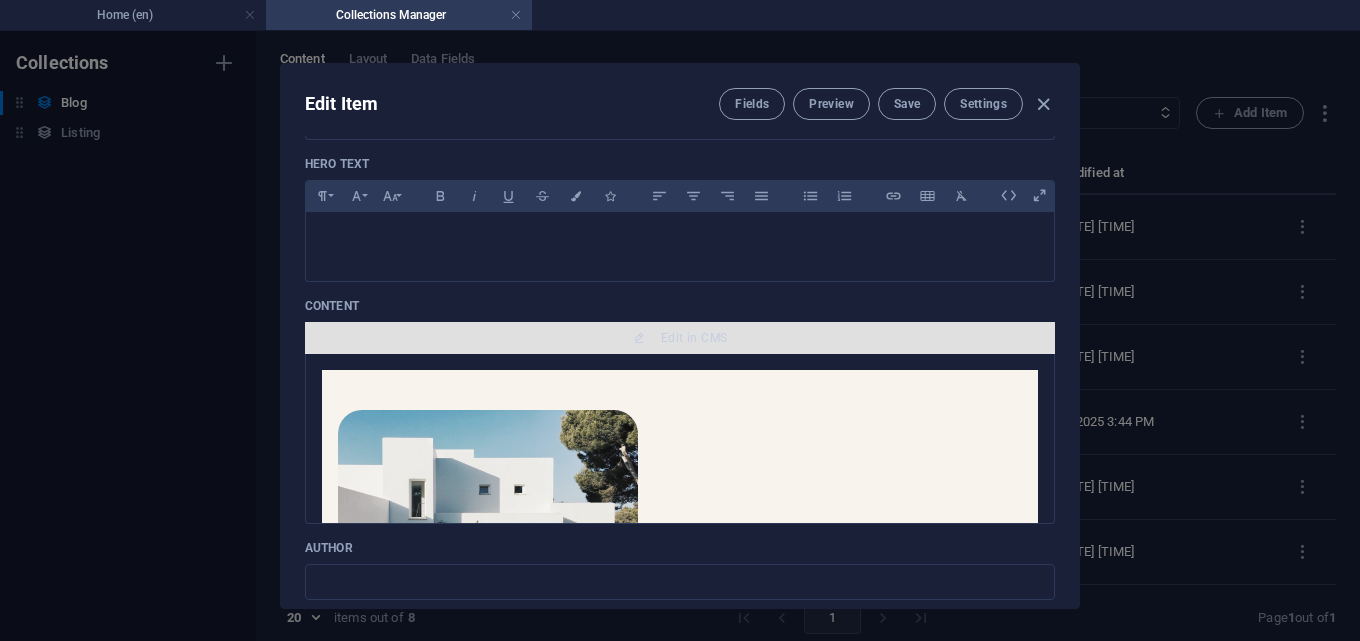 click on "Edit in CMS" at bounding box center (694, 338) 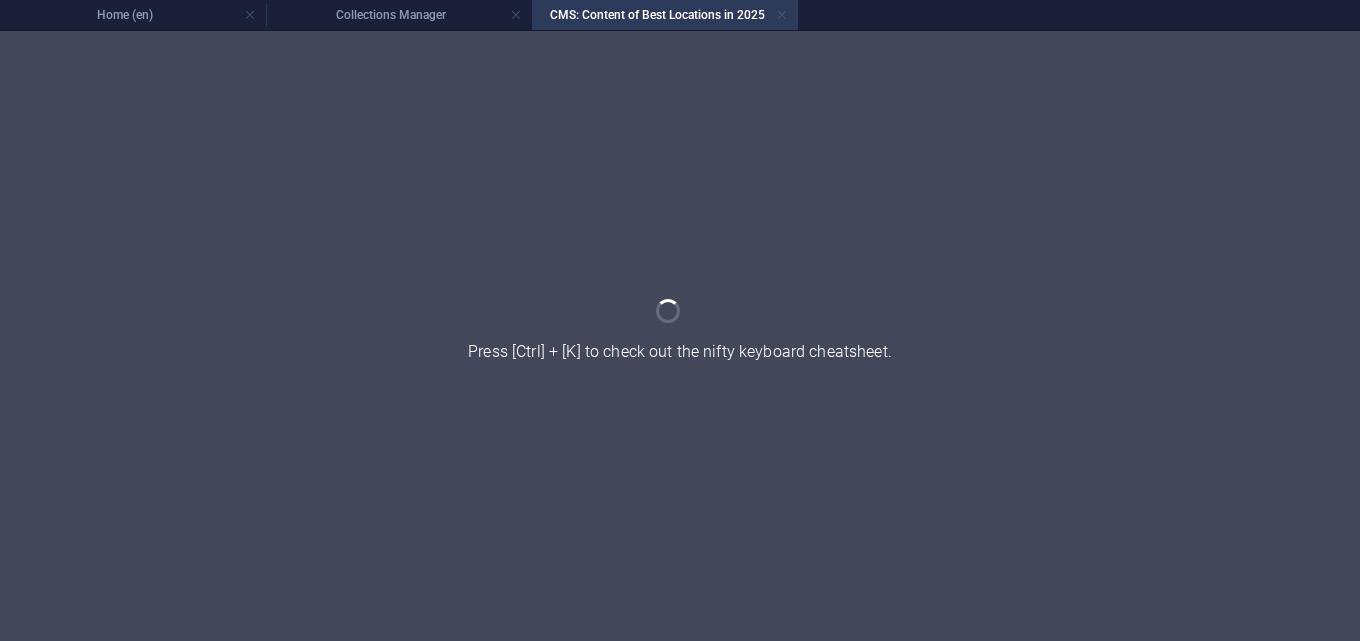 click at bounding box center (782, 15) 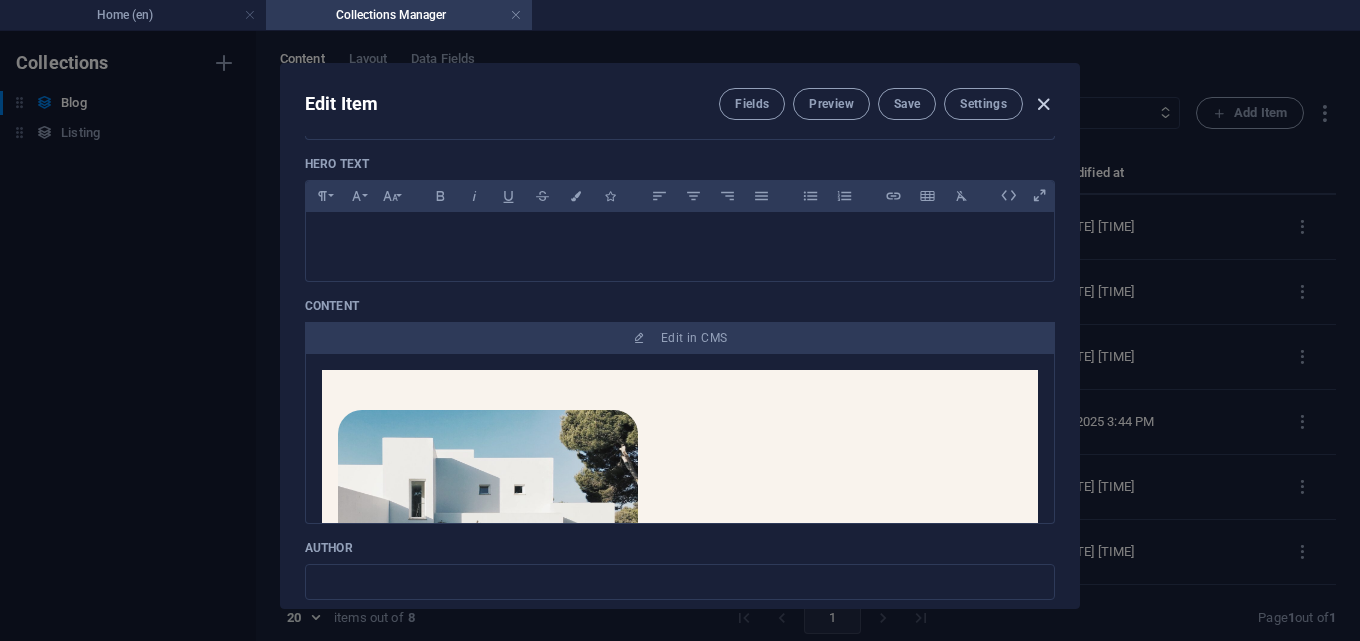 click at bounding box center [1043, 104] 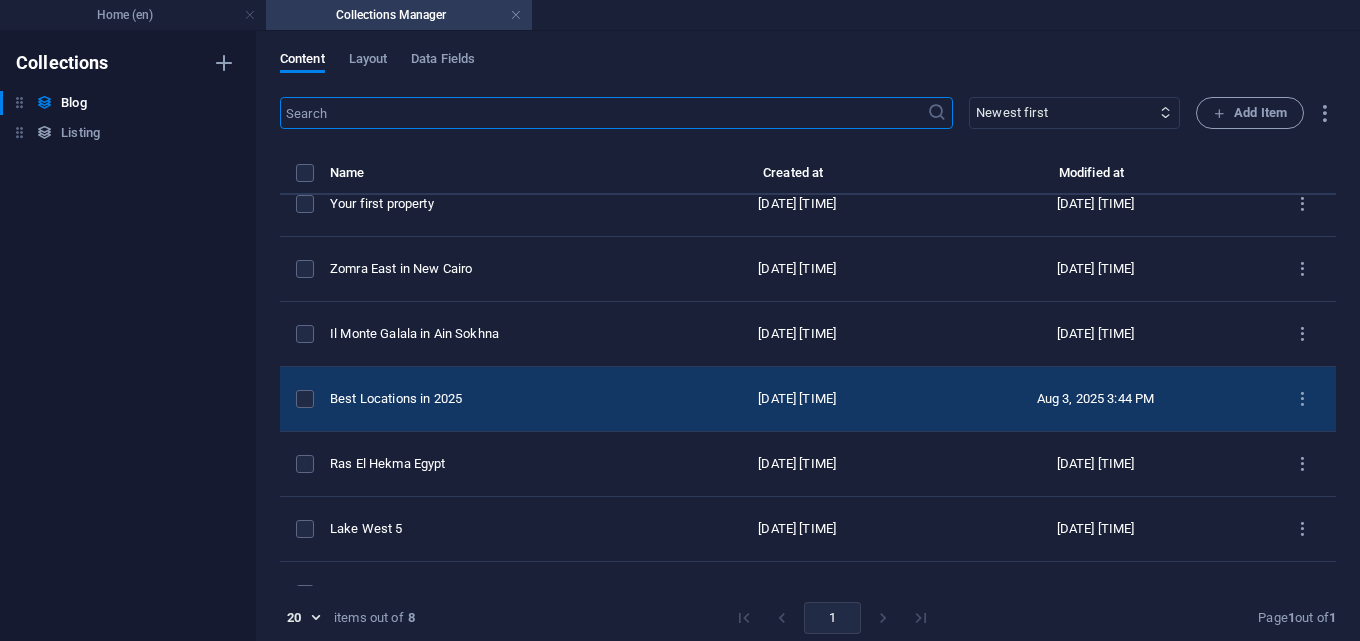 scroll, scrollTop: 0, scrollLeft: 0, axis: both 